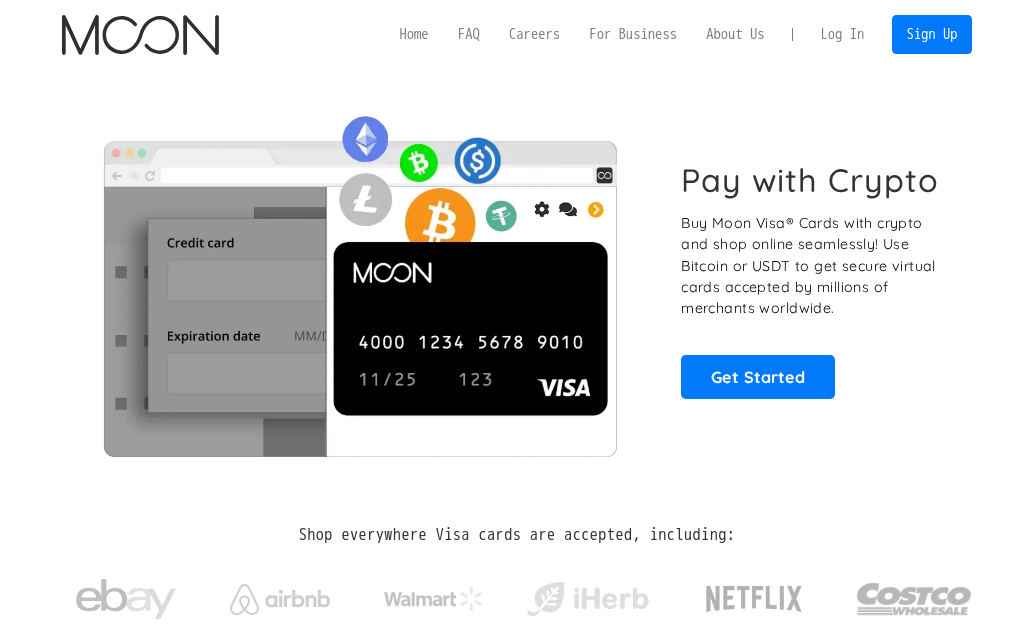 scroll, scrollTop: 0, scrollLeft: 0, axis: both 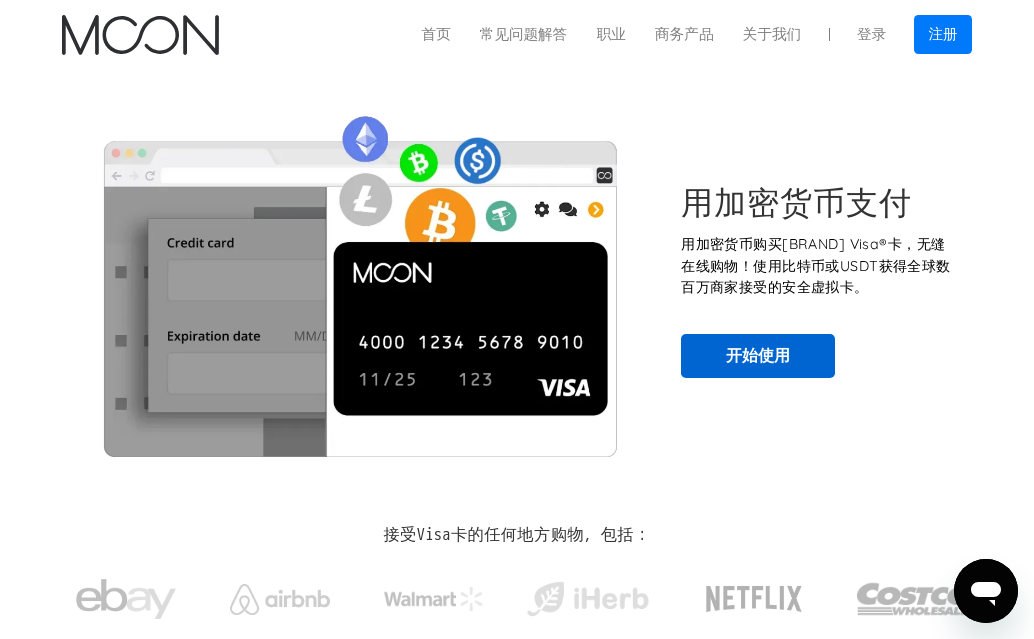 click on "开始使用" at bounding box center (758, 356) 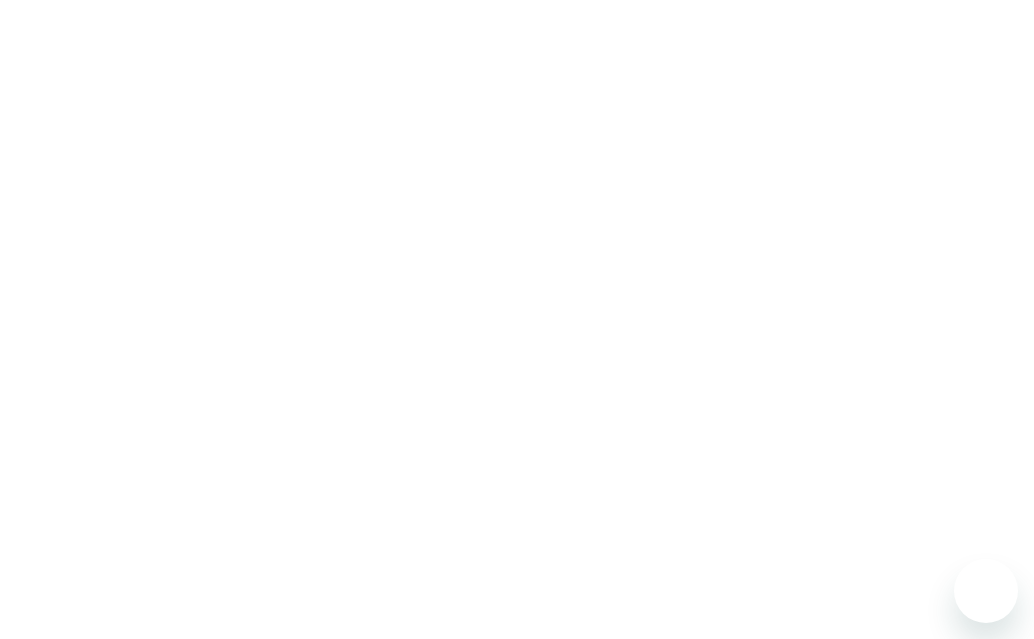 scroll, scrollTop: 0, scrollLeft: 0, axis: both 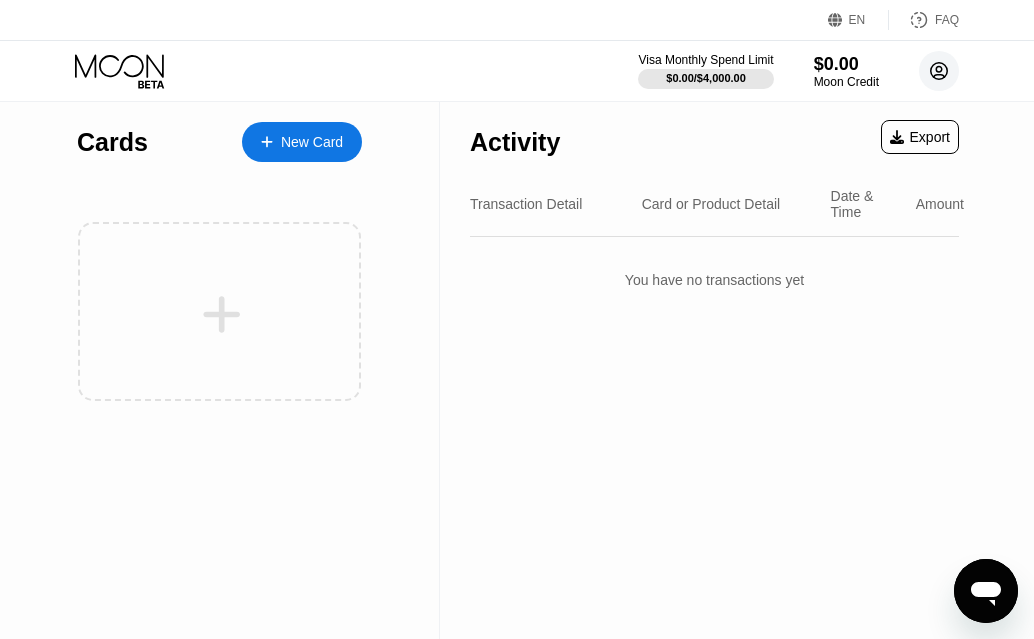 click 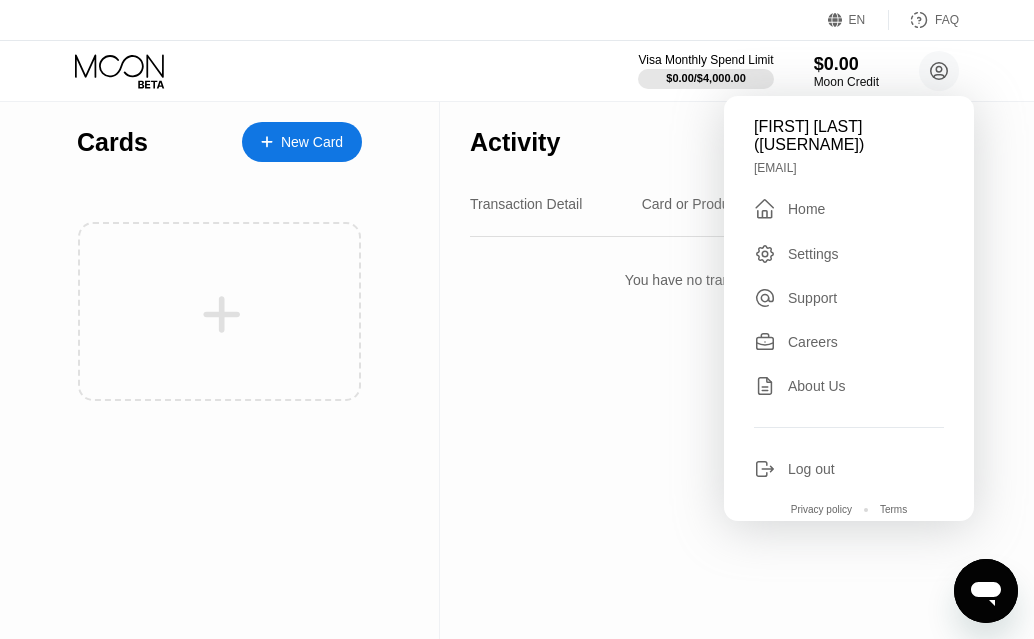 click on "Log out" at bounding box center [811, 469] 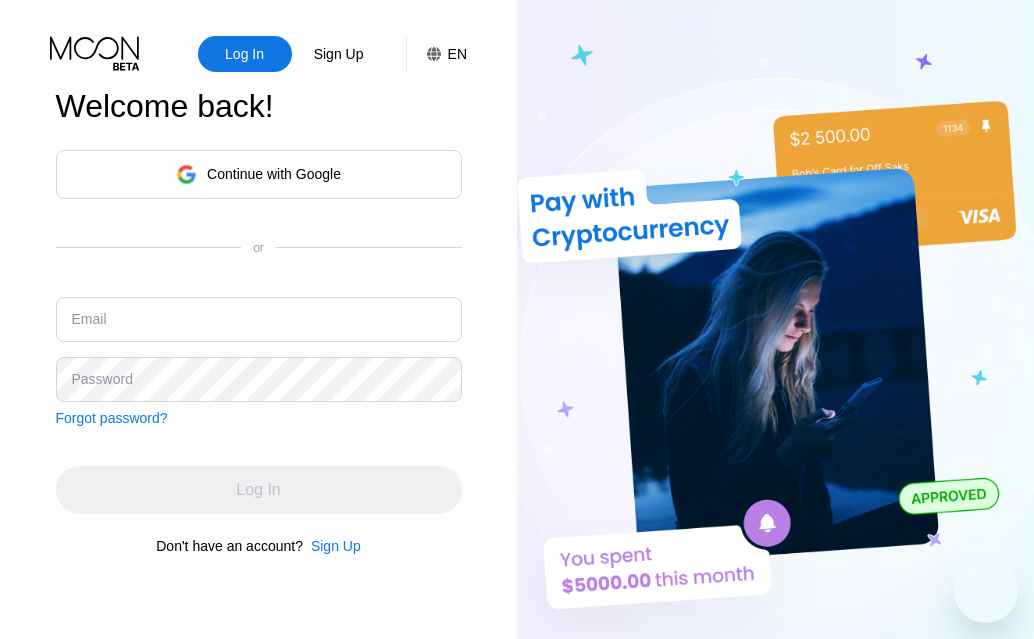 scroll, scrollTop: 0, scrollLeft: 0, axis: both 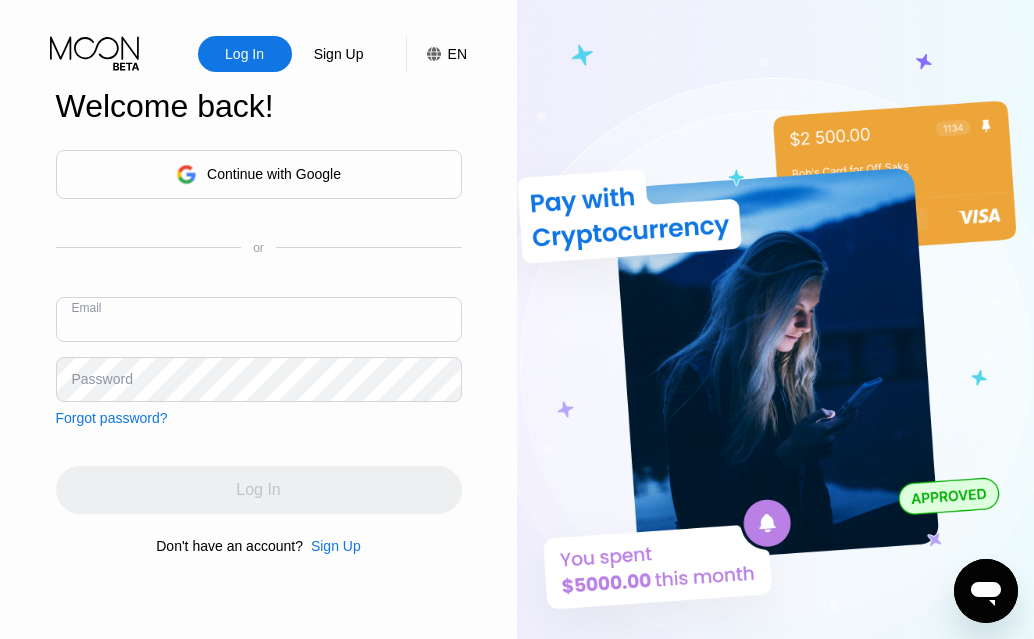 click on "Sign Up" at bounding box center [336, 546] 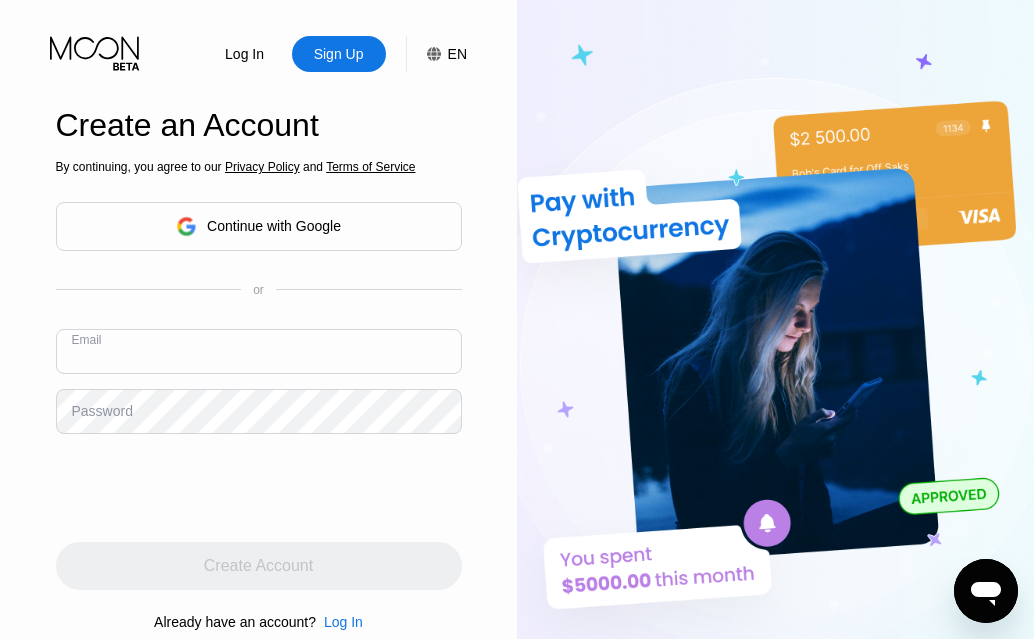 paste on "ahaojiaqi520@icloud.com" 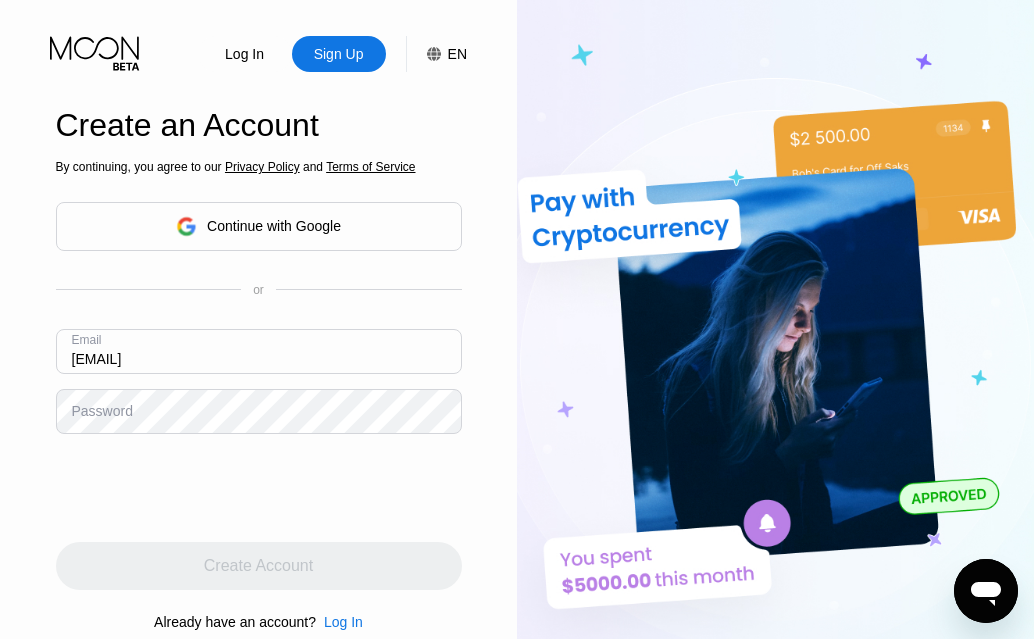 type on "ahaojiaqi520@icloud.com" 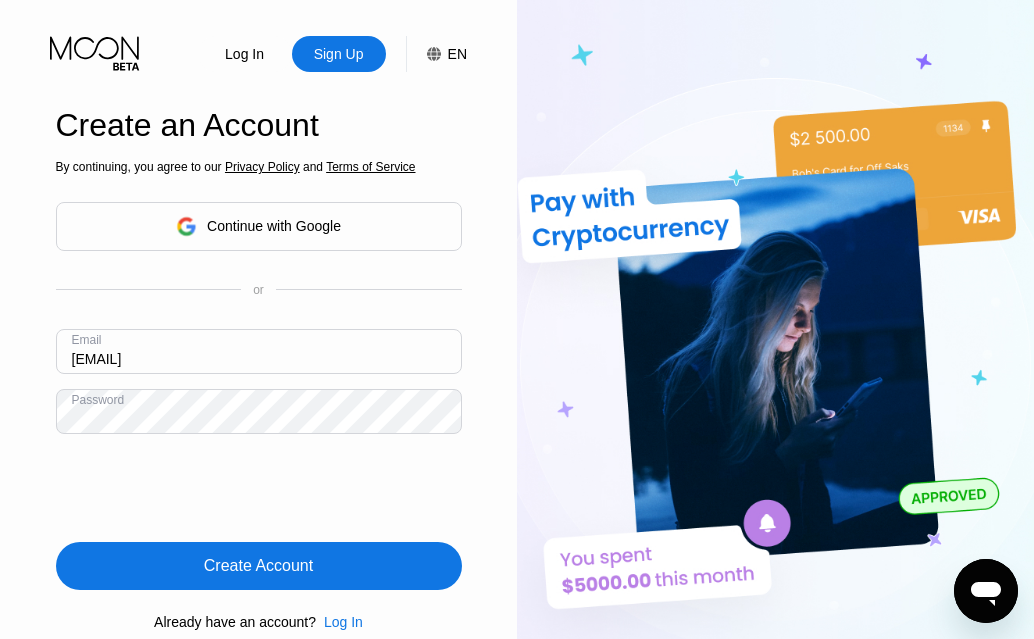 click on "Create Account" at bounding box center (258, 566) 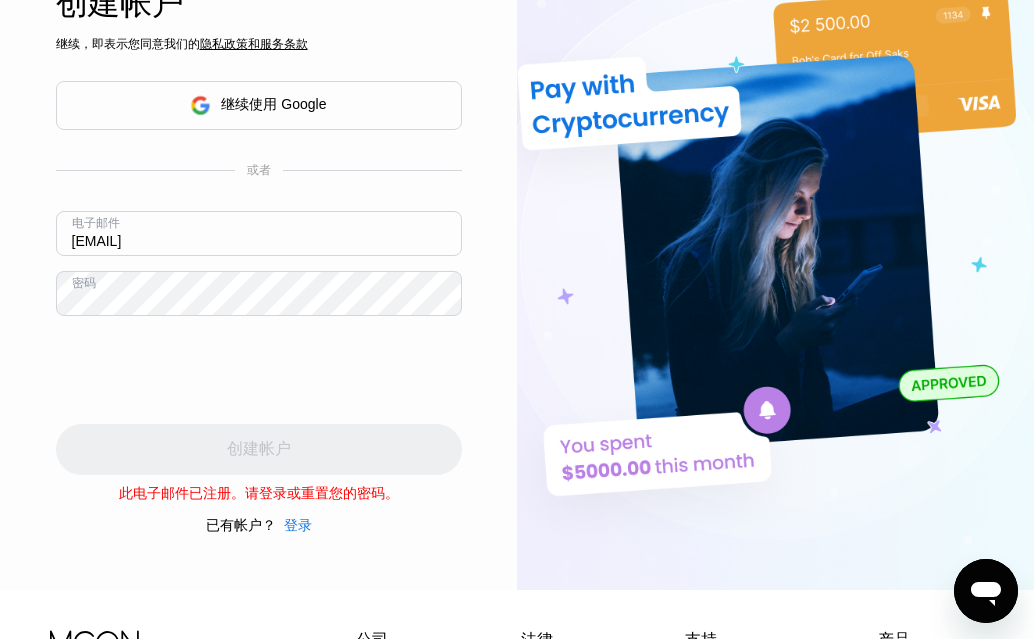 scroll, scrollTop: 124, scrollLeft: 0, axis: vertical 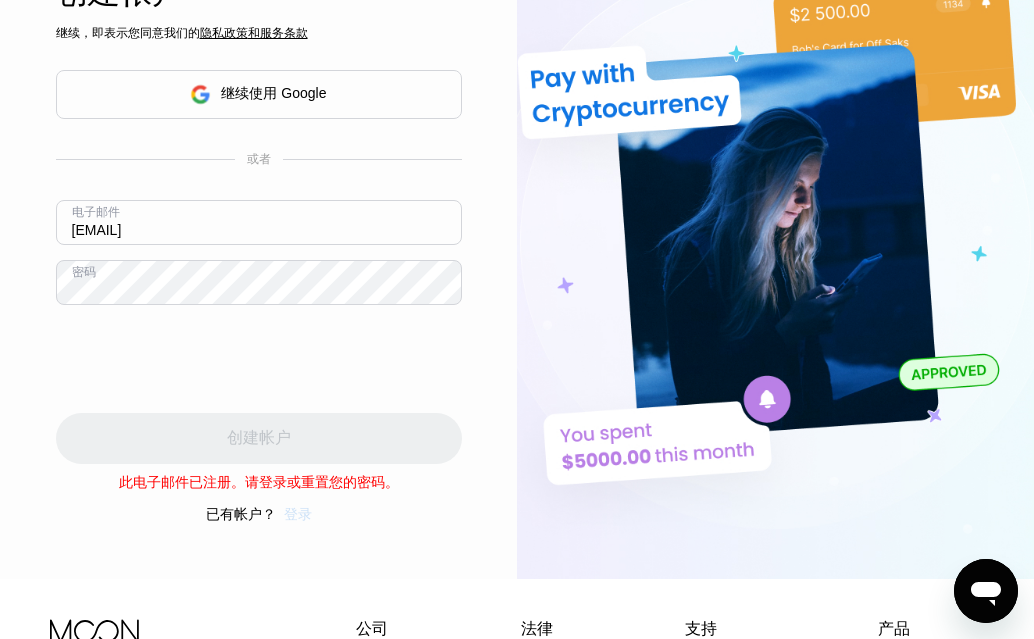click on "登录" at bounding box center [298, 515] 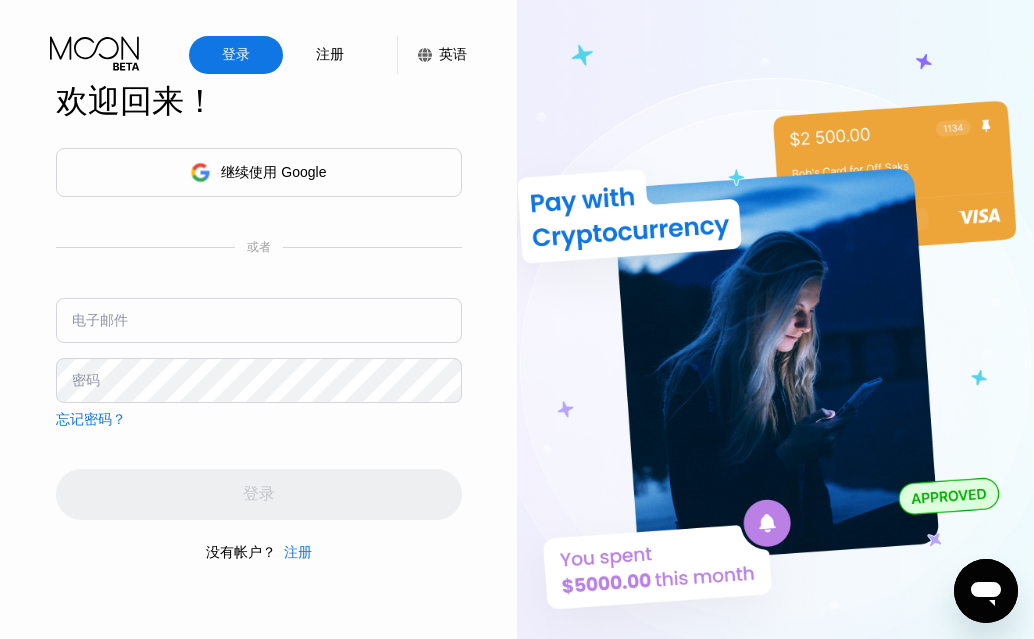 scroll, scrollTop: 0, scrollLeft: 0, axis: both 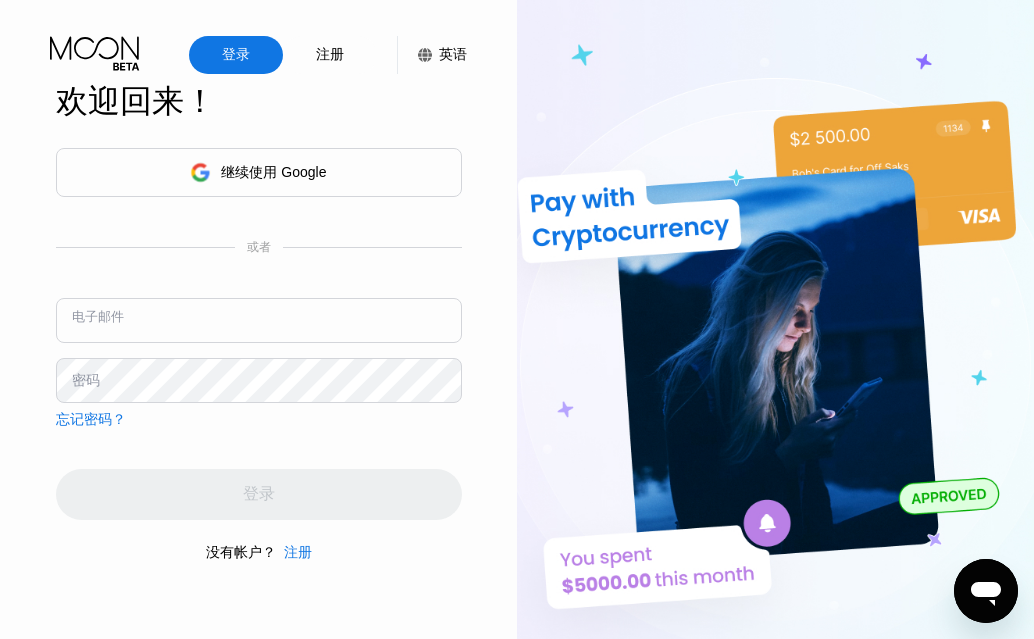 click at bounding box center (259, 320) 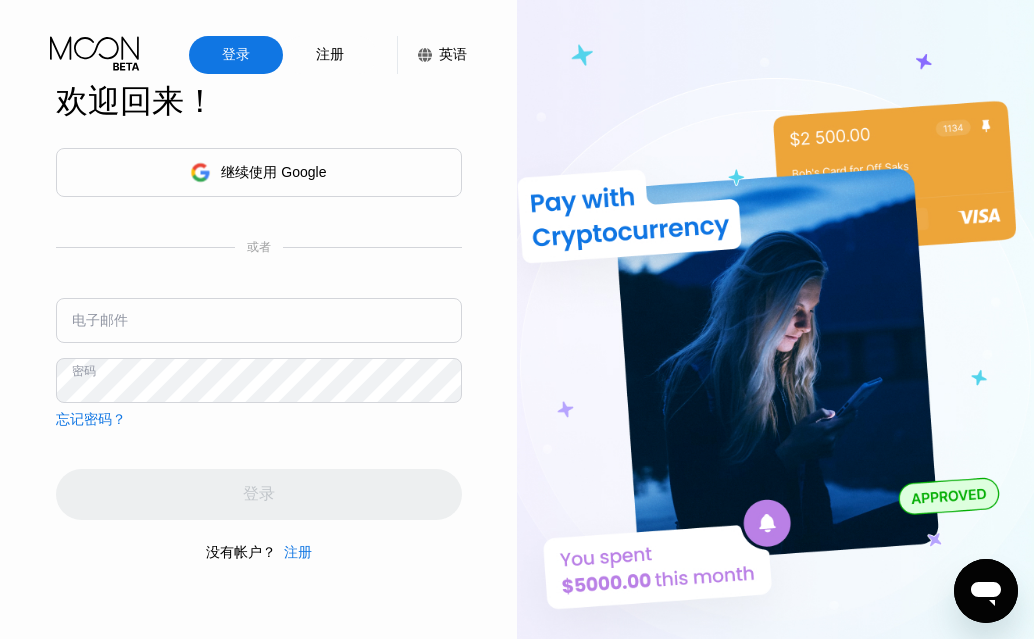 click at bounding box center [259, 320] 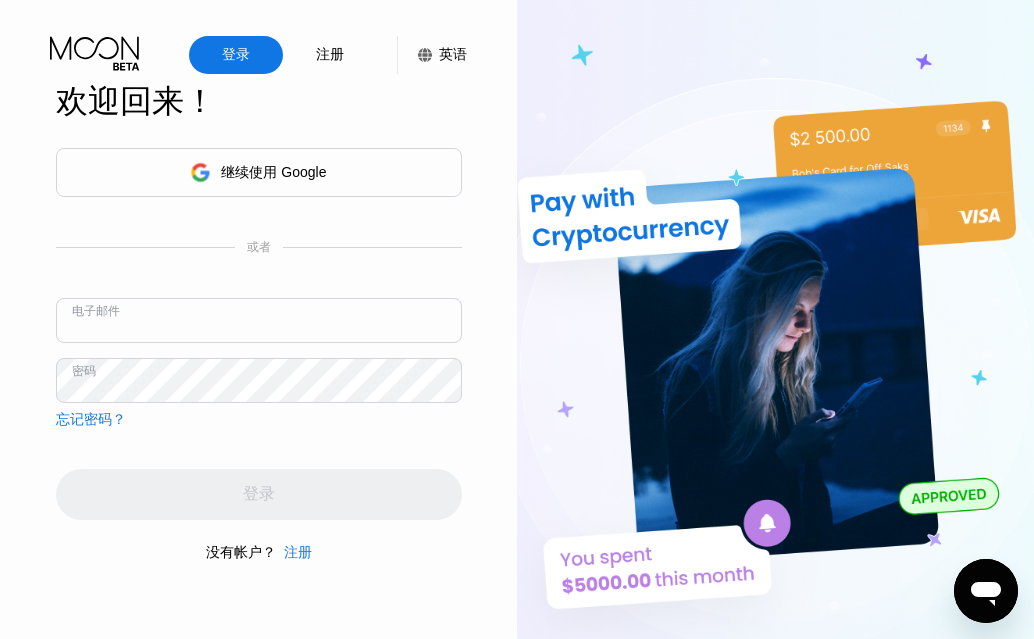 paste on "ahaojiaqi520@icloud.com" 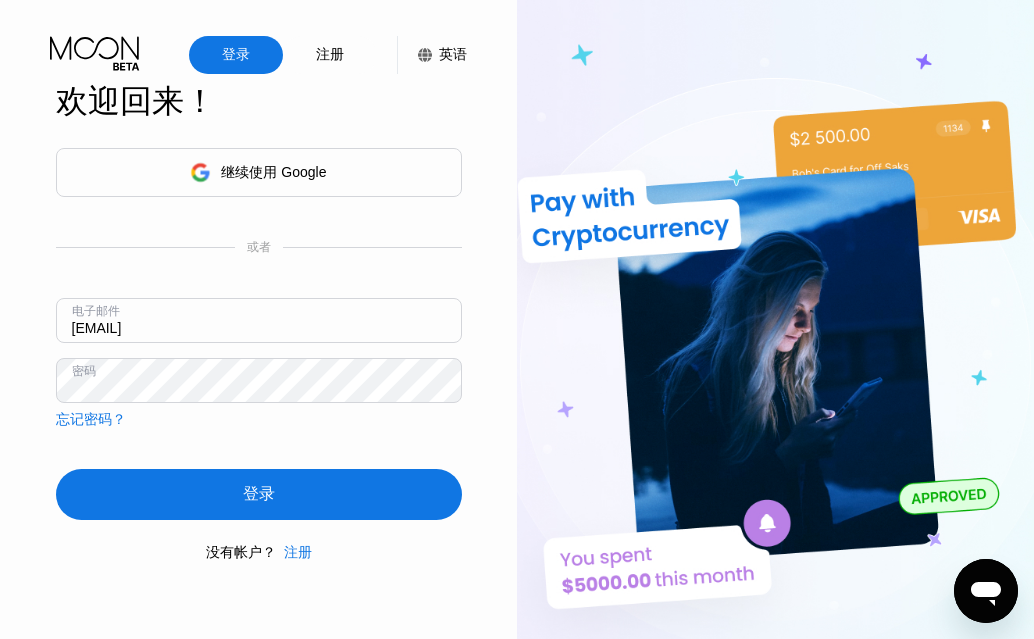 type on "ahaojiaqi520@icloud.com" 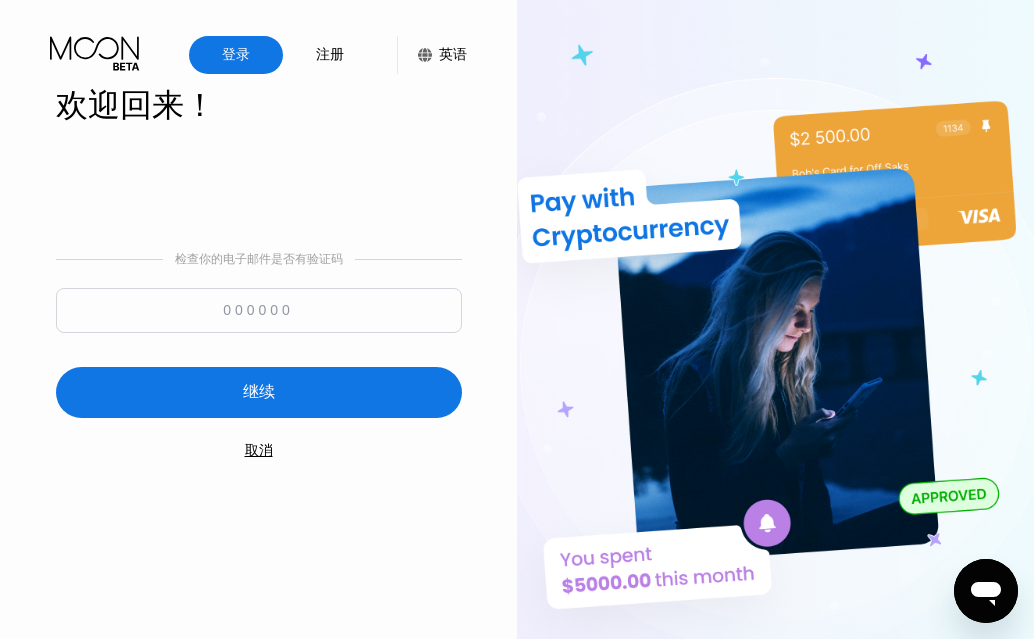 click at bounding box center [259, 310] 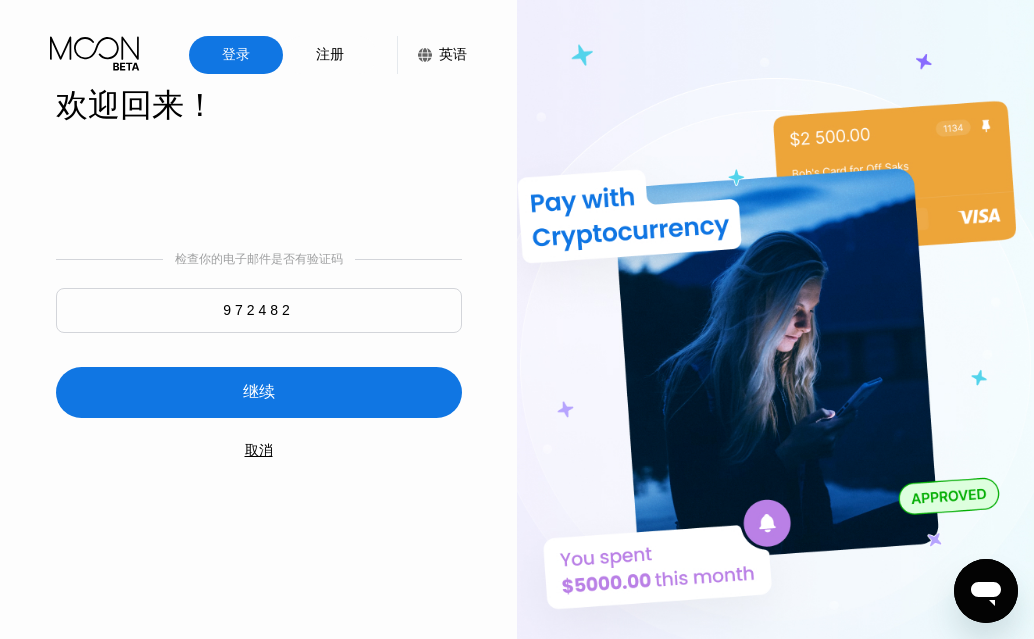 type on "972482" 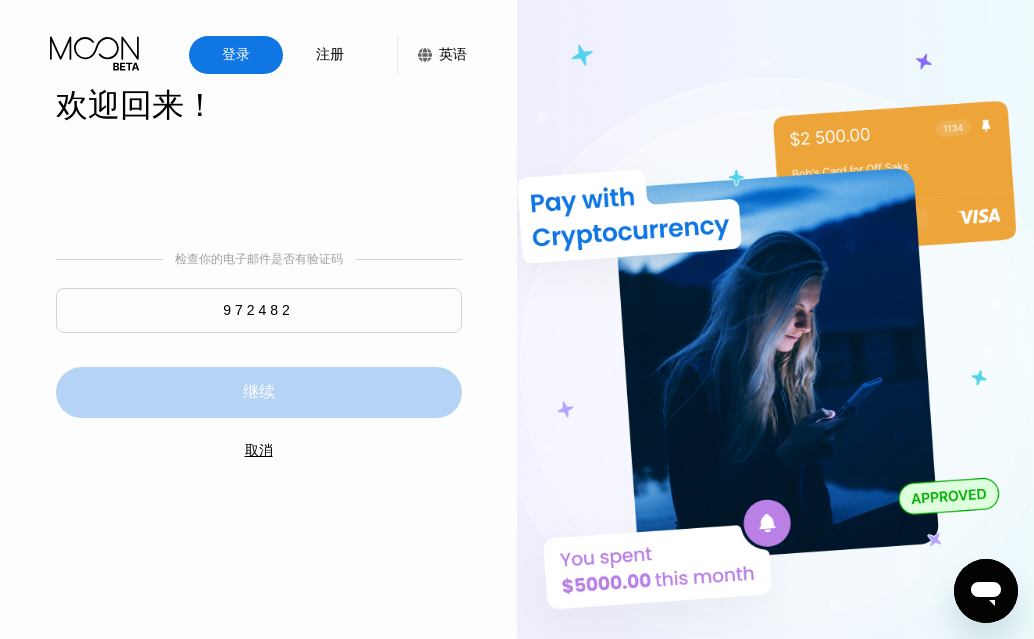 click on "继续" at bounding box center [259, 392] 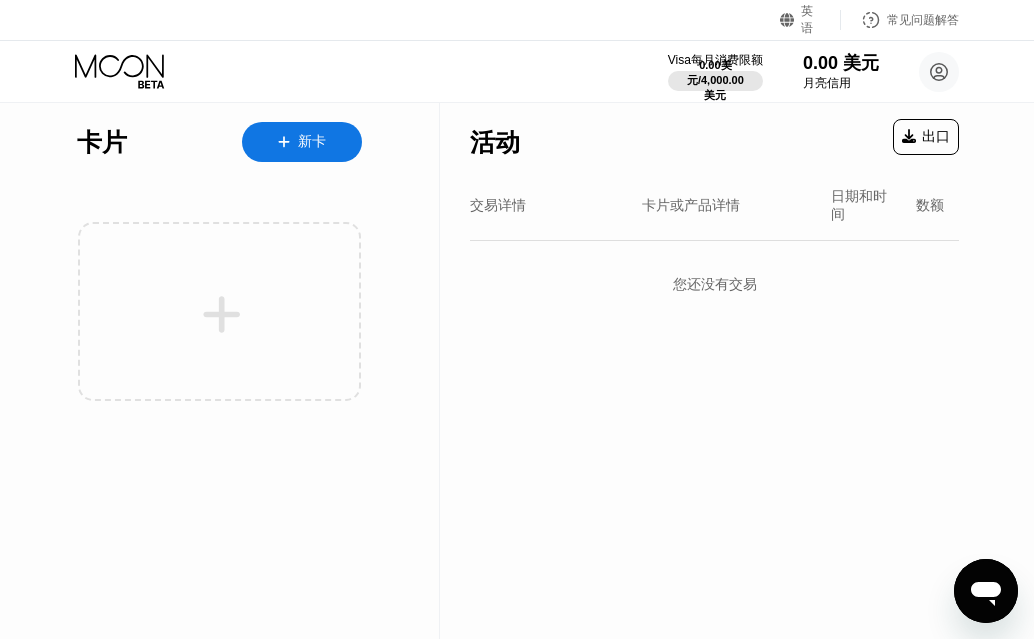 scroll, scrollTop: 0, scrollLeft: 0, axis: both 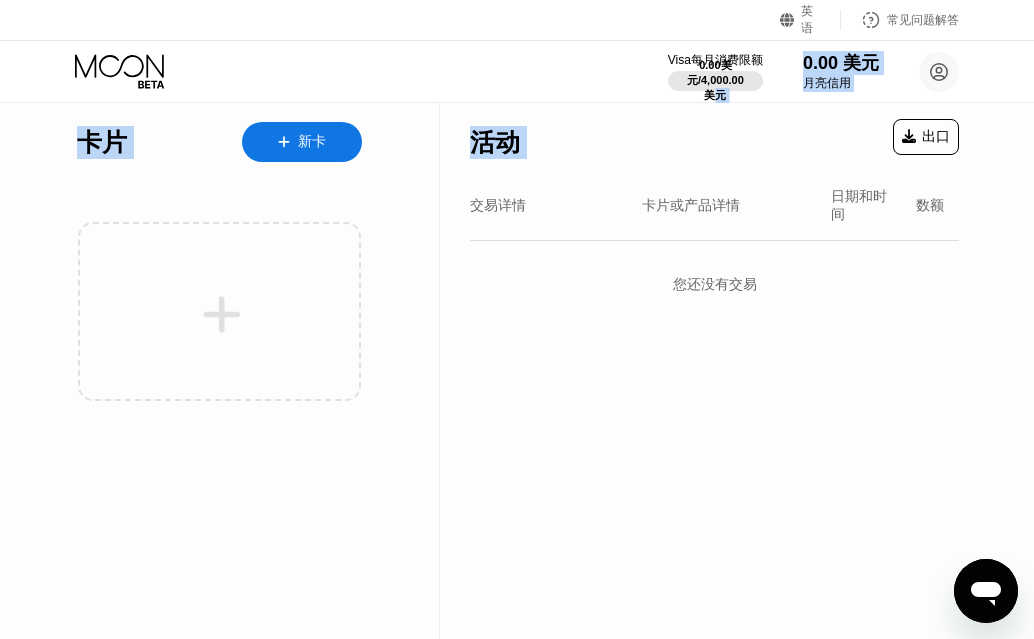 drag, startPoint x: 714, startPoint y: 86, endPoint x: 632, endPoint y: 251, distance: 184.25255 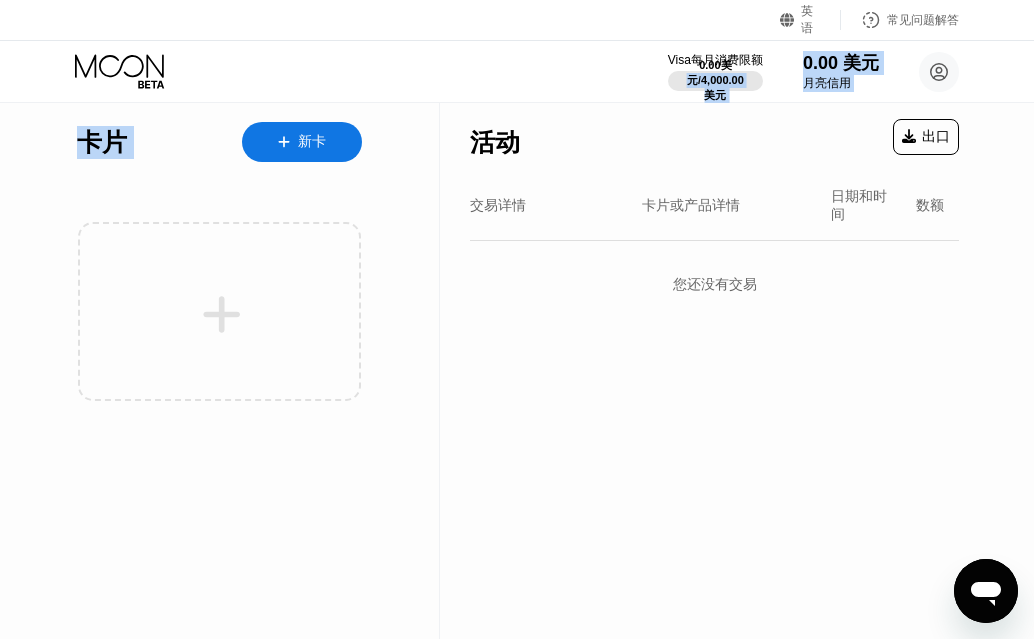 drag, startPoint x: 740, startPoint y: 60, endPoint x: 674, endPoint y: 121, distance: 89.87213 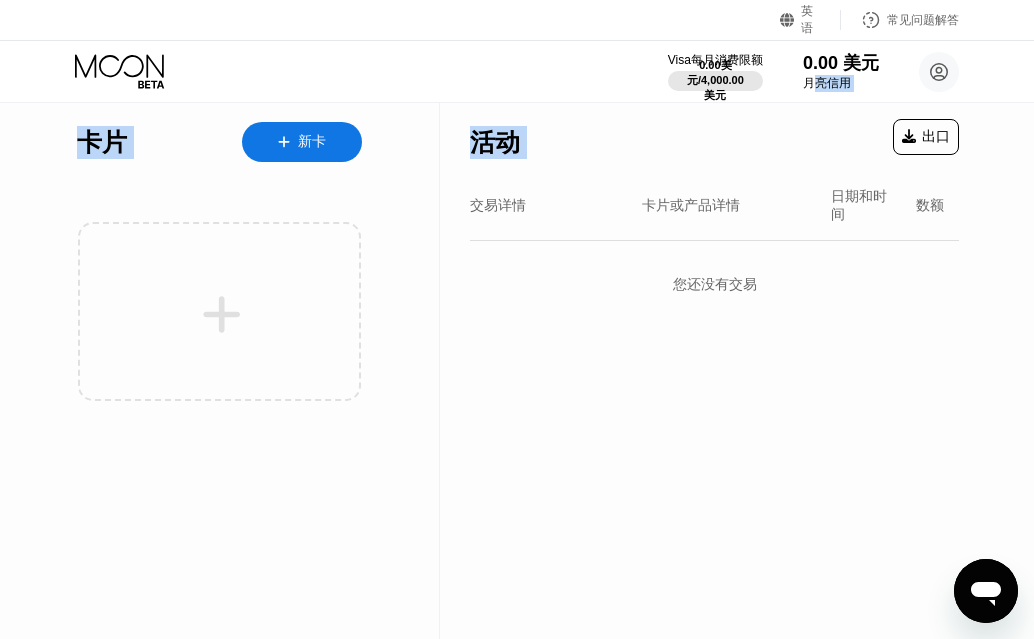 drag, startPoint x: 817, startPoint y: 81, endPoint x: 801, endPoint y: 105, distance: 28.84441 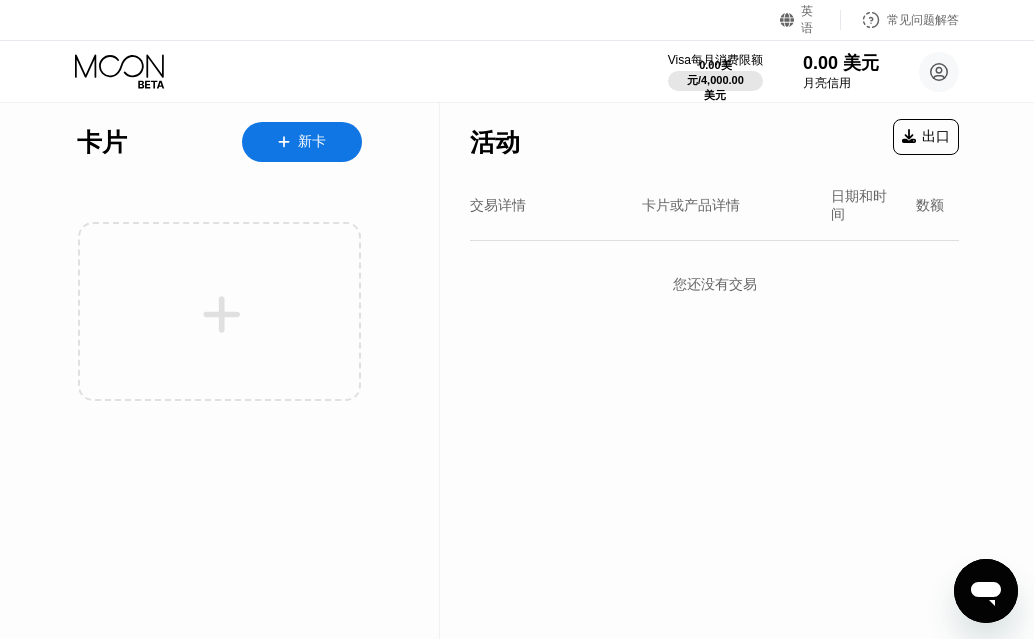 click on "Visa每月消费限额 0.00美元 / 4,000.00美元 0.00 美元 月亮信用 ahaojiaqi520@icloud.com  首页 设置 支持 职业 关于我们 退出登录 隐私政策 条款" at bounding box center (517, 71) 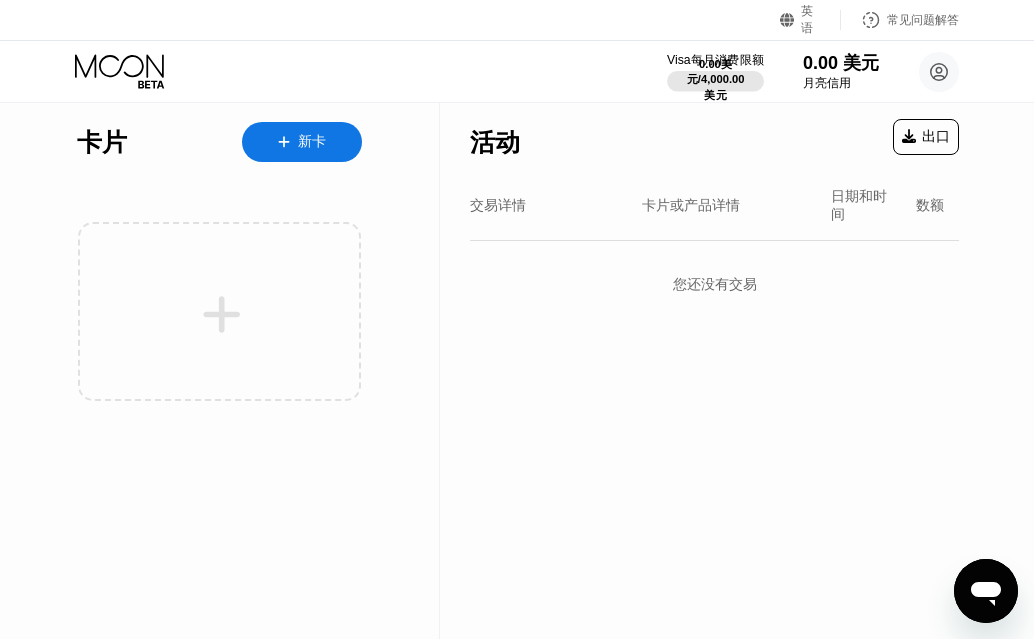 click on "0.00美元 / 4,000.00美元" at bounding box center (715, 80) 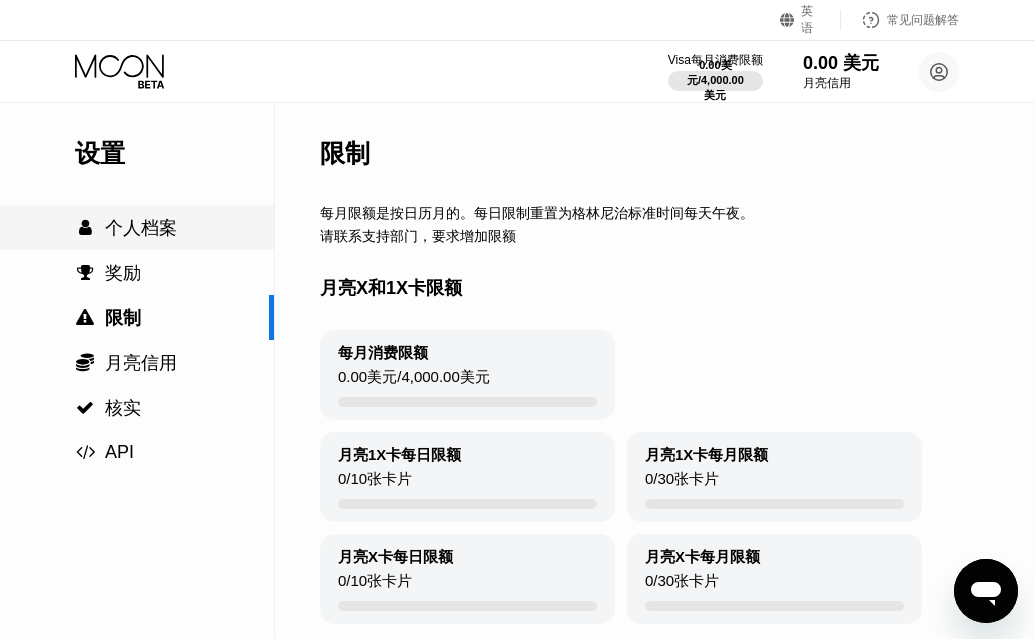 click on " 个人档案" at bounding box center (137, 227) 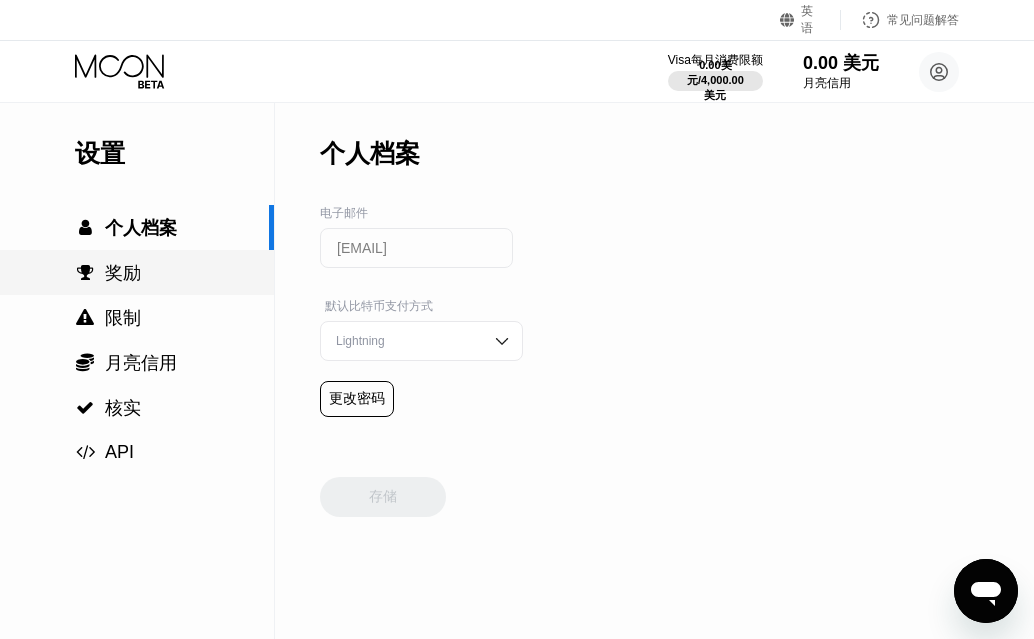click on "奖励" at bounding box center [123, 273] 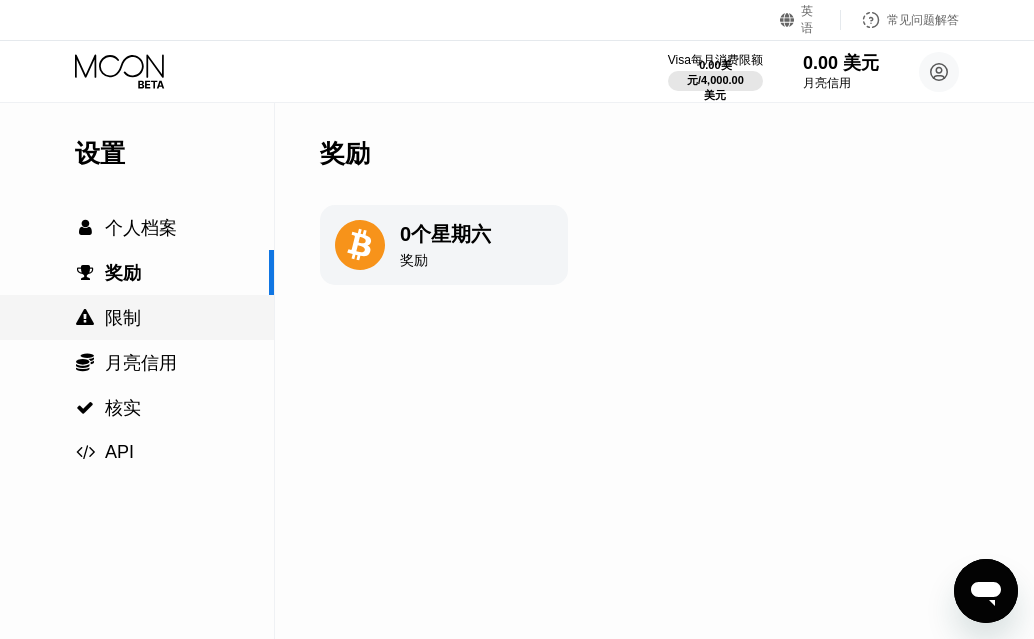 click on "限制" at bounding box center [123, 318] 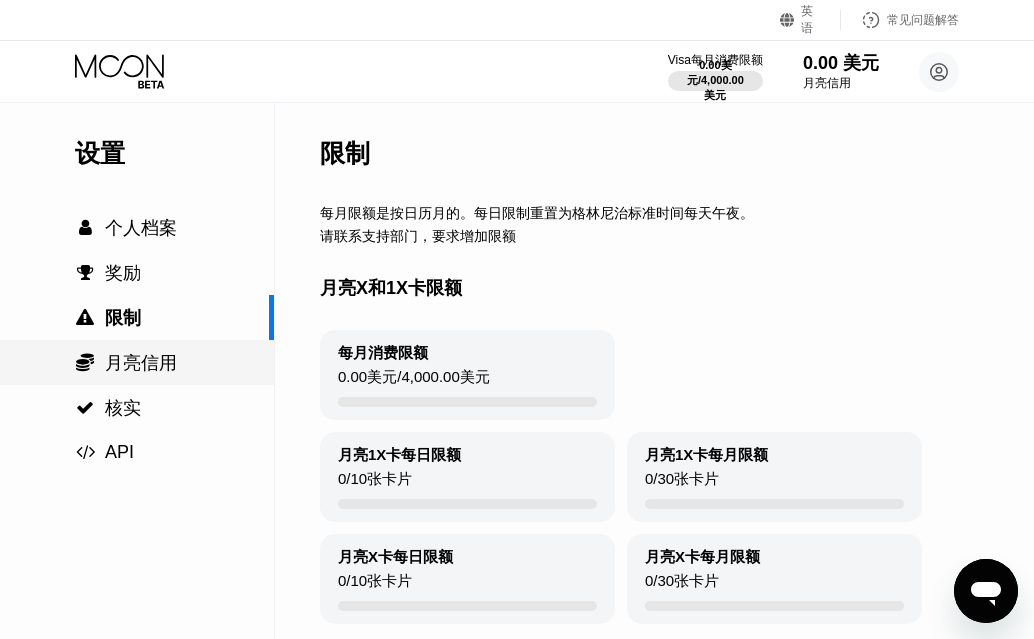 click on " 月亮信用" at bounding box center (137, 362) 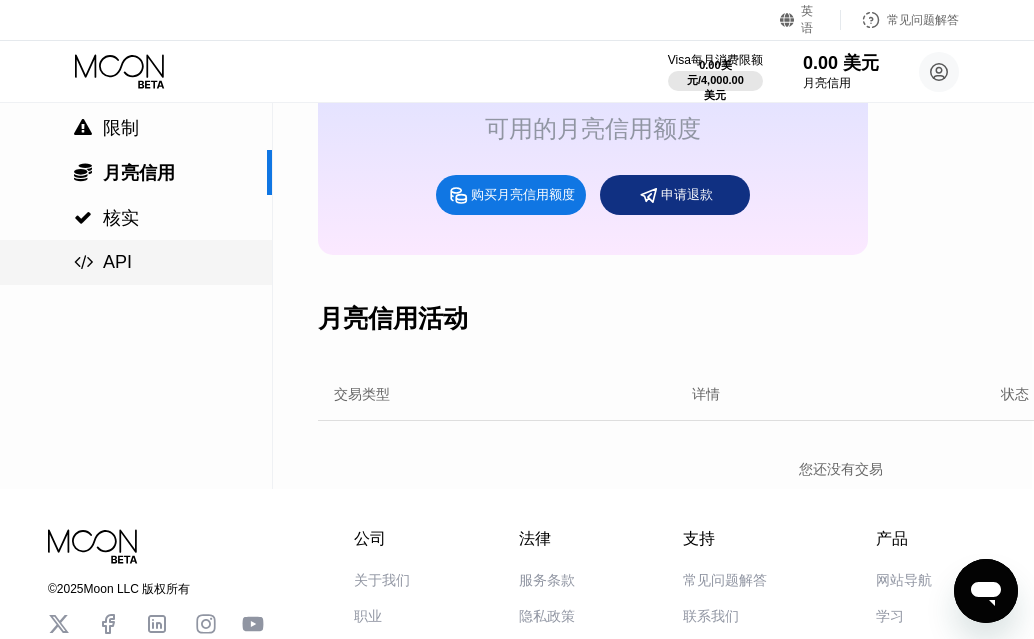 scroll, scrollTop: 28, scrollLeft: 2, axis: both 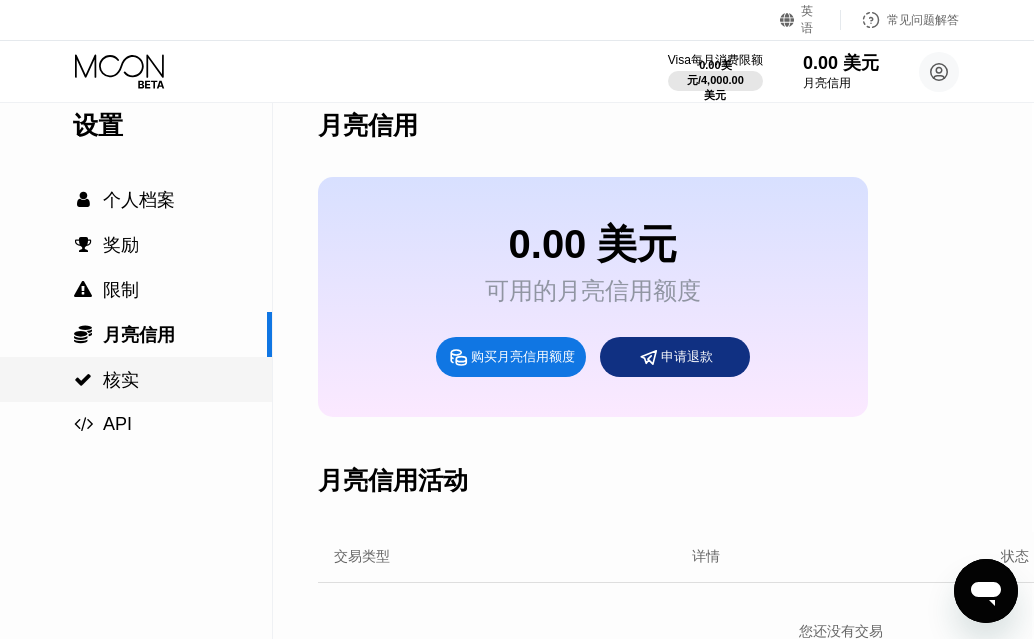 click on " 核实" at bounding box center [135, 379] 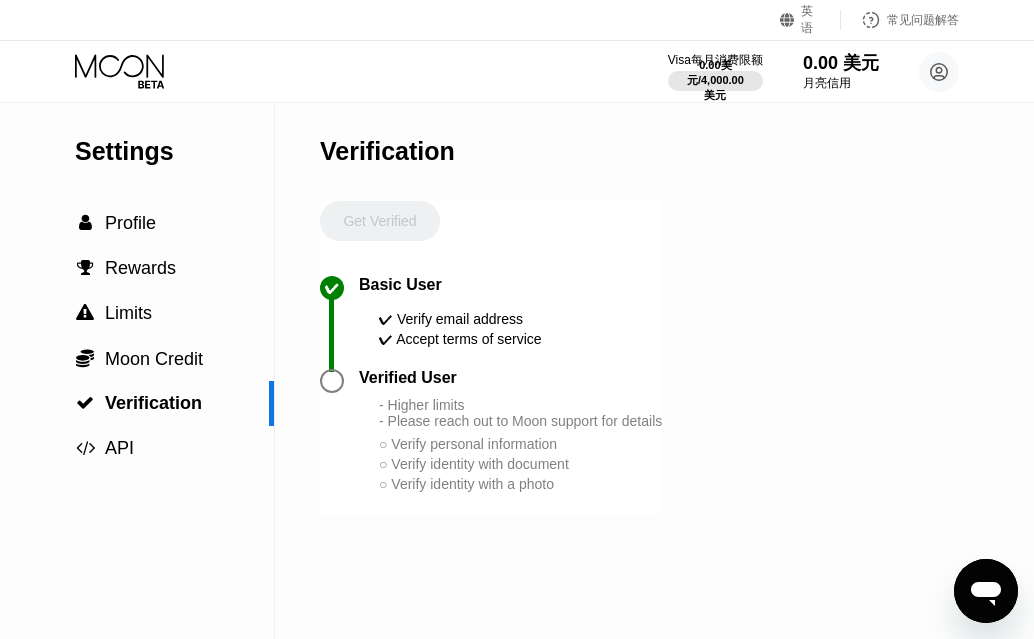 scroll, scrollTop: 0, scrollLeft: 0, axis: both 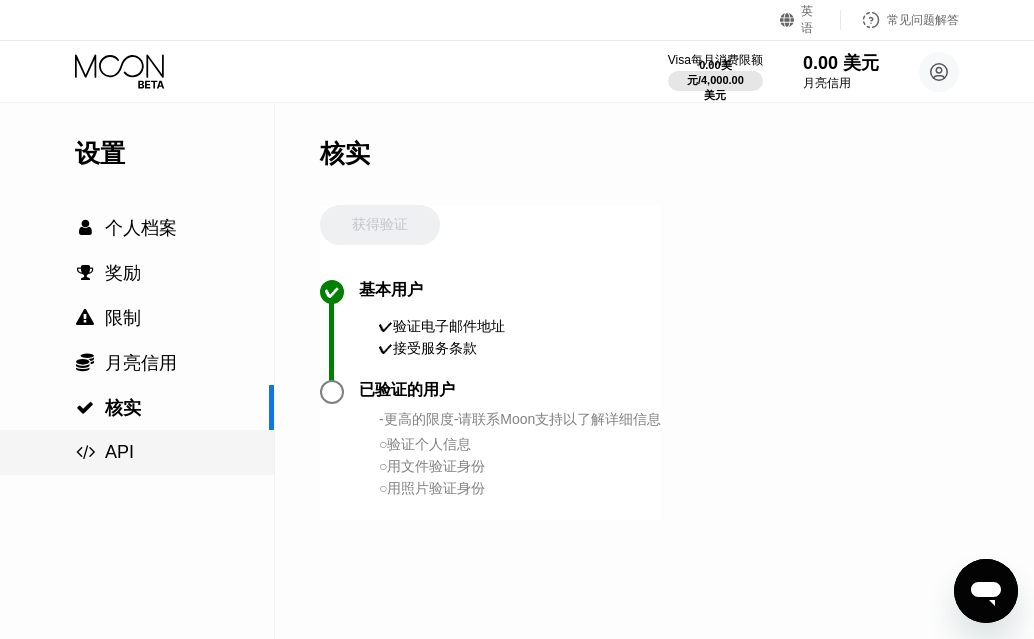 click on "API" at bounding box center (119, 452) 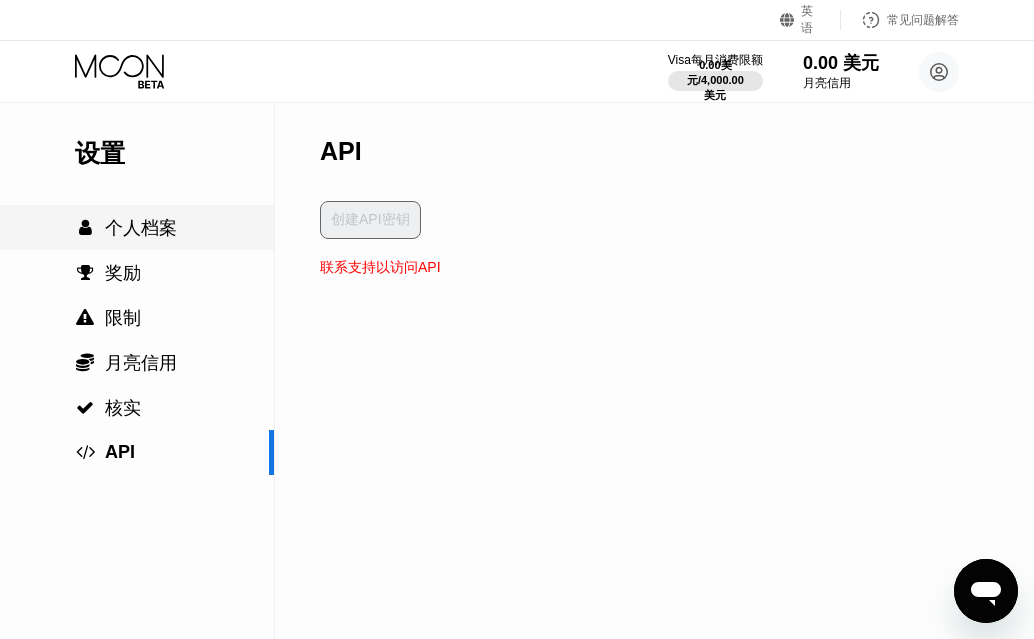click on "个人档案" at bounding box center (141, 228) 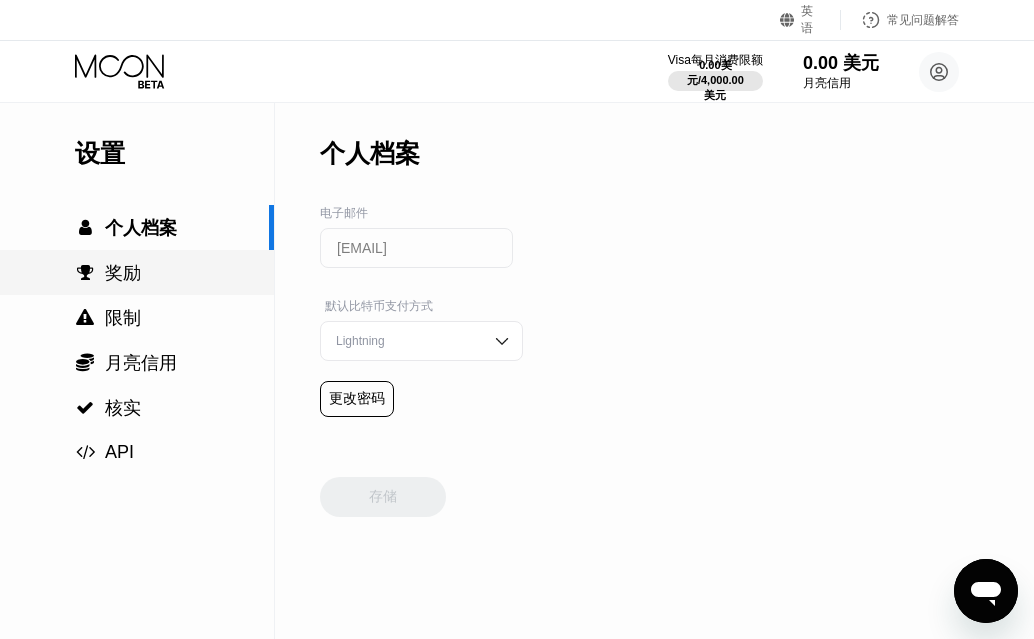click on "奖励" at bounding box center (123, 273) 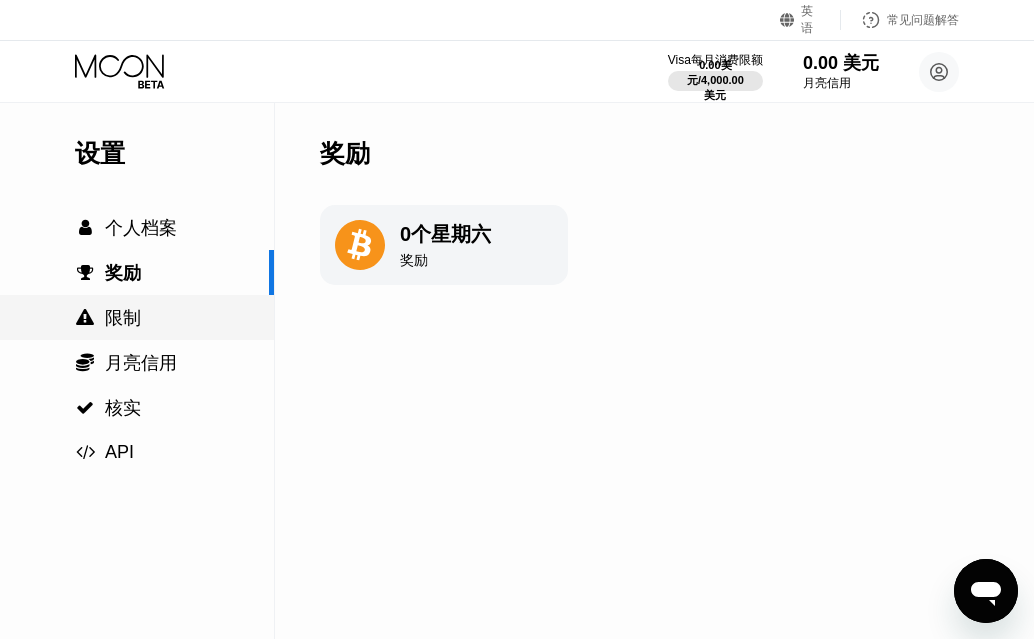 click on "限制" at bounding box center (123, 318) 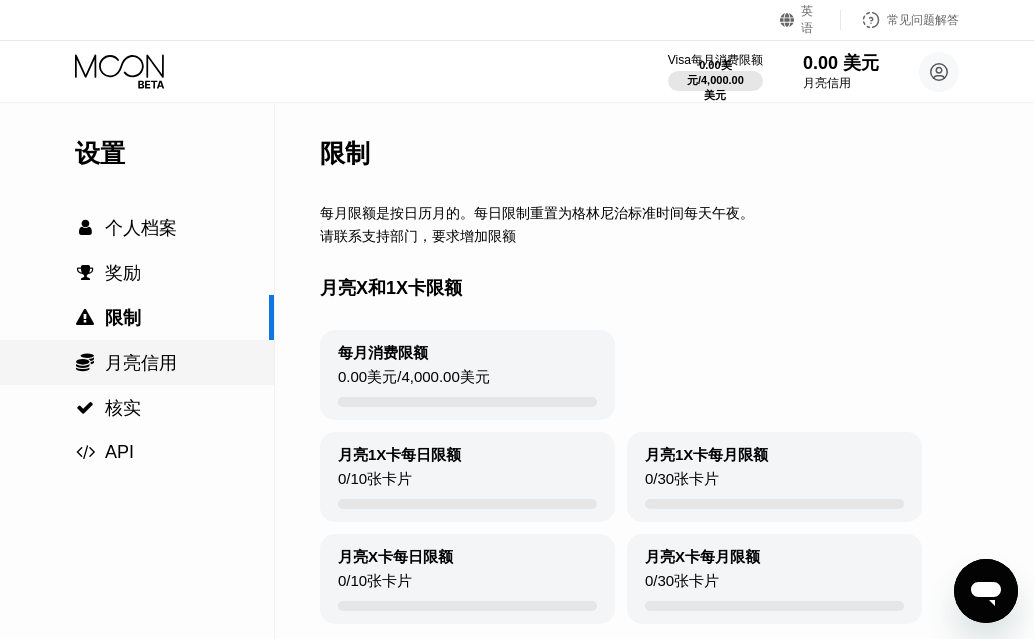 click on " 月亮信用" at bounding box center (137, 362) 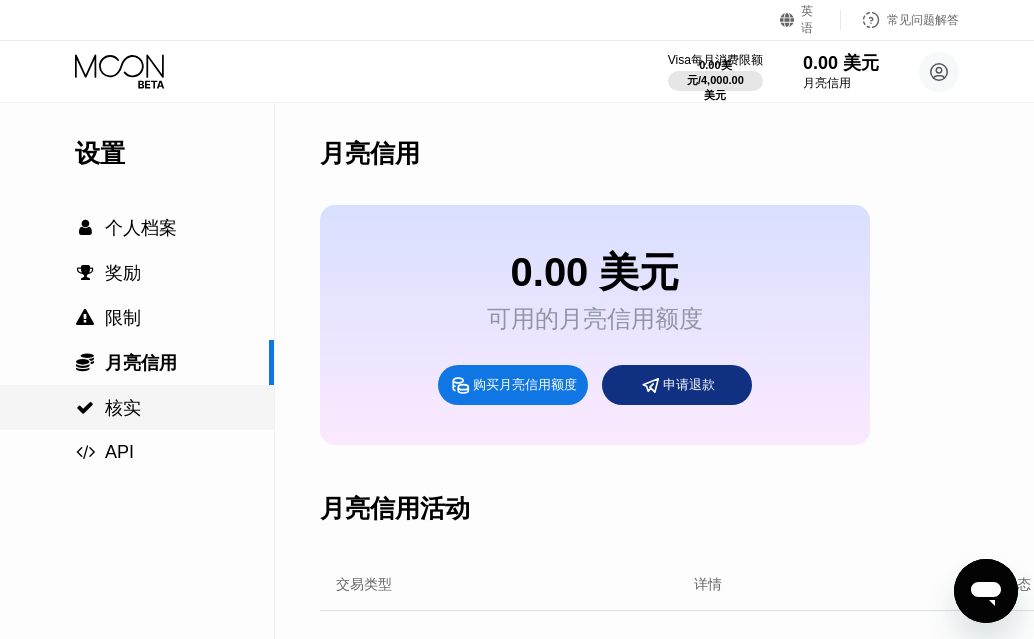 click on " 核实" at bounding box center (137, 407) 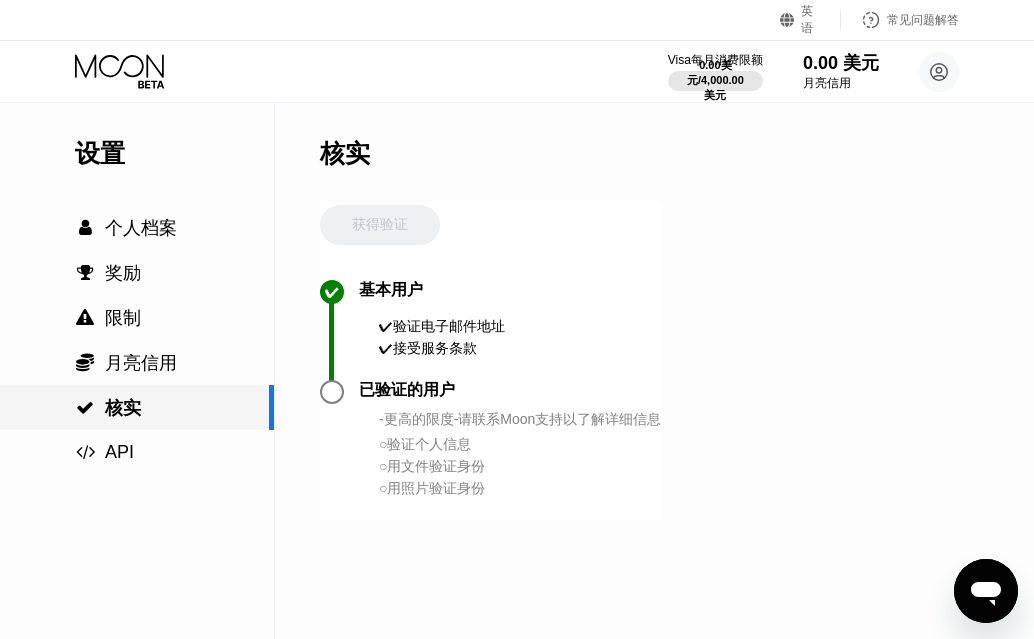 click on " 核实" at bounding box center (134, 408) 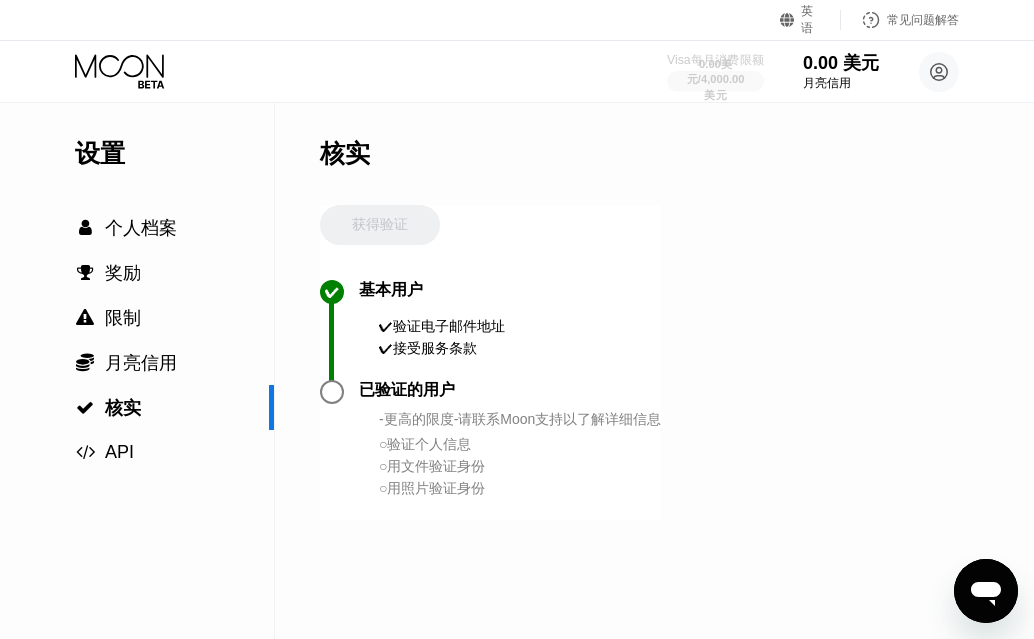 click on "0.00美元 / 4,000.00美元" at bounding box center [715, 80] 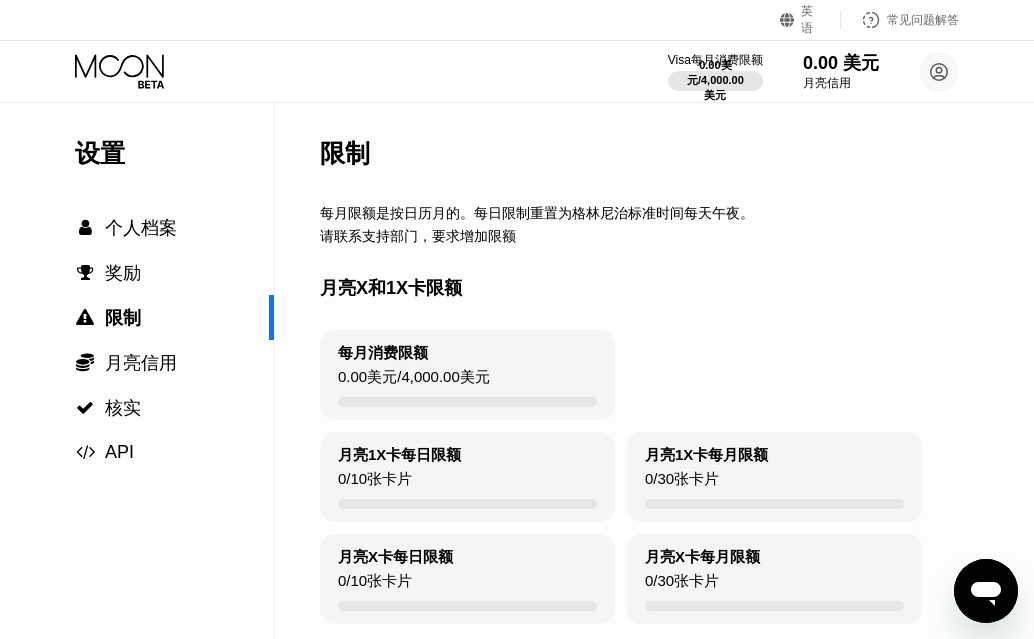 scroll, scrollTop: 0, scrollLeft: 0, axis: both 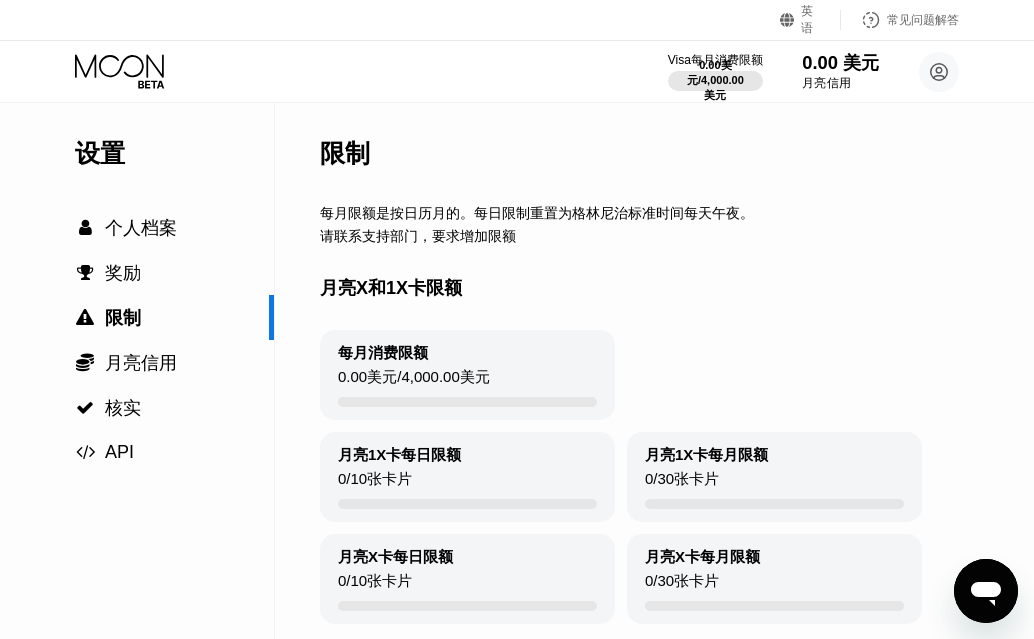 click on "0.00 美元" at bounding box center [841, 63] 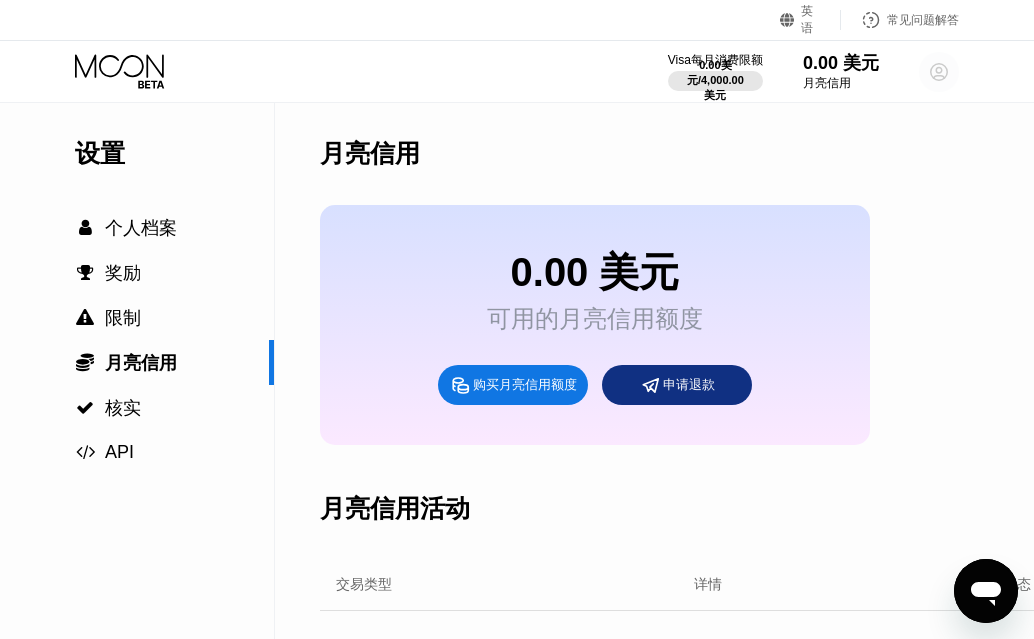click 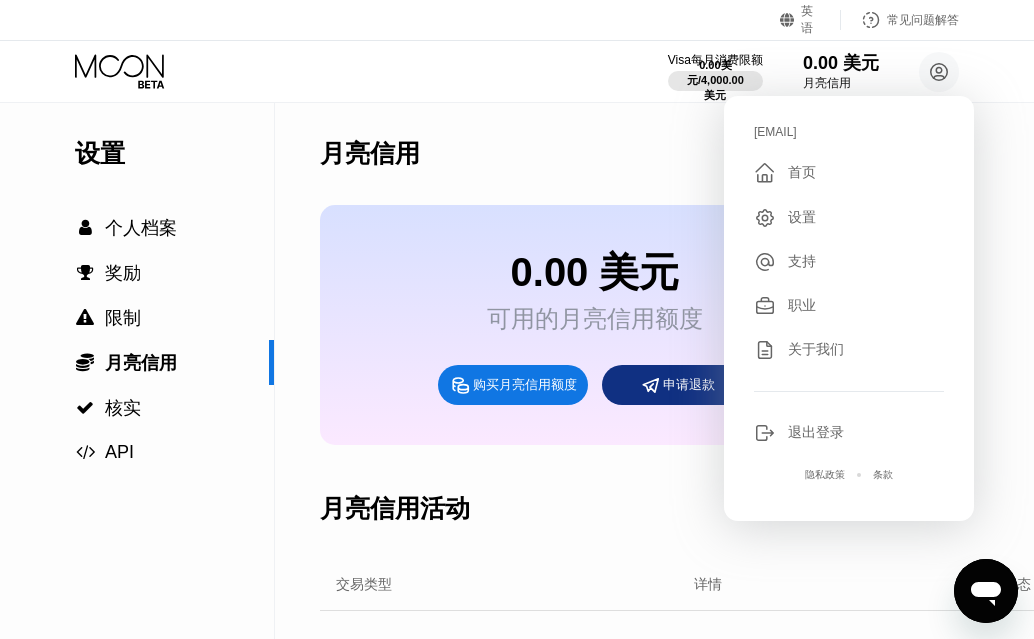 drag, startPoint x: 448, startPoint y: 311, endPoint x: 314, endPoint y: 346, distance: 138.49548 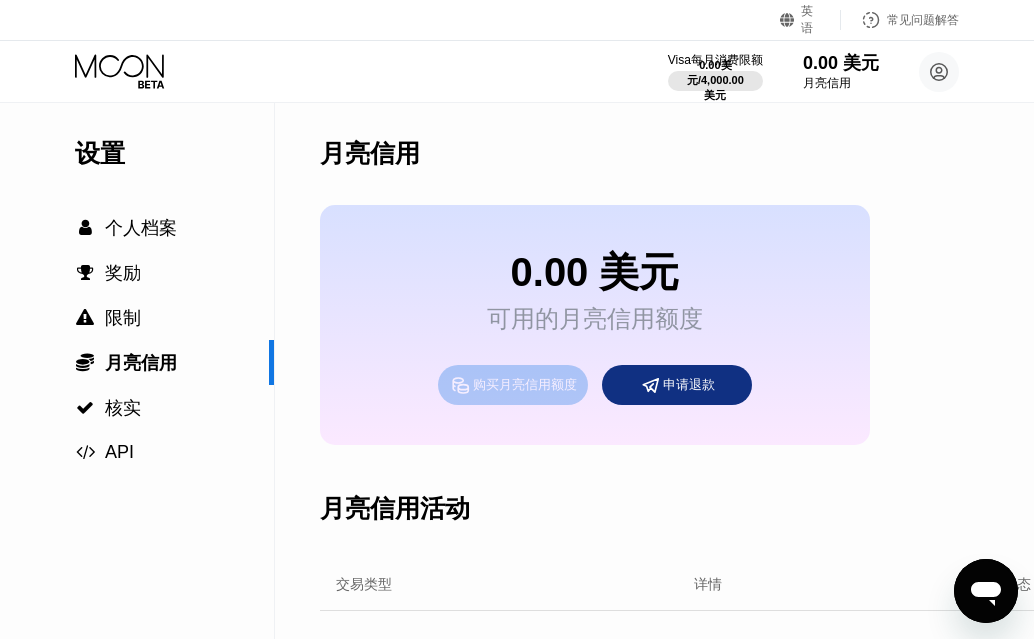 click on "购买月亮信用额度" at bounding box center (525, 385) 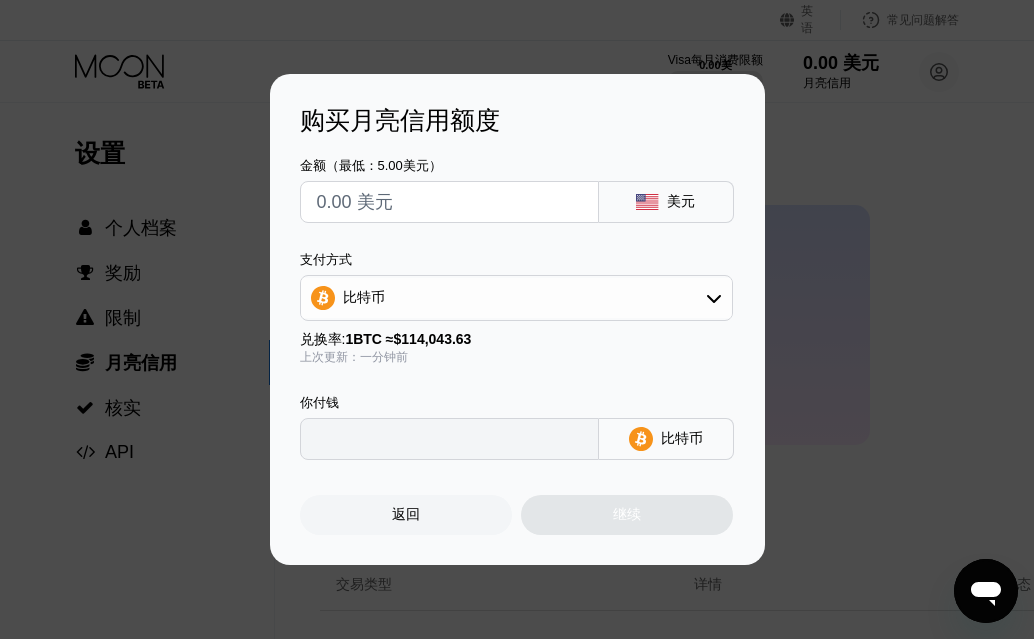 click on "返回 继续" at bounding box center (517, 497) 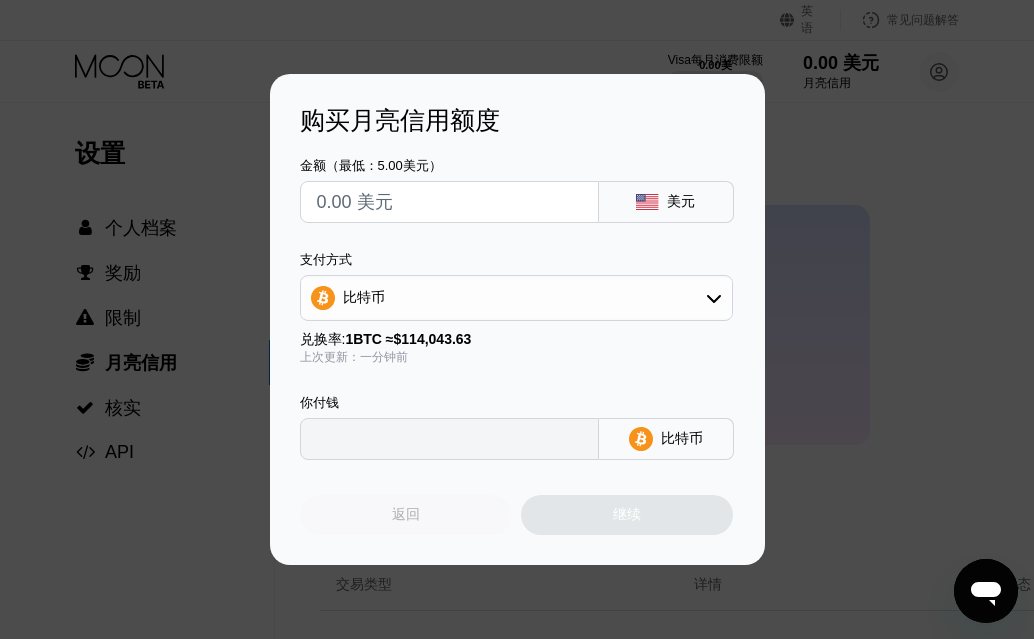 click on "返回" at bounding box center [406, 515] 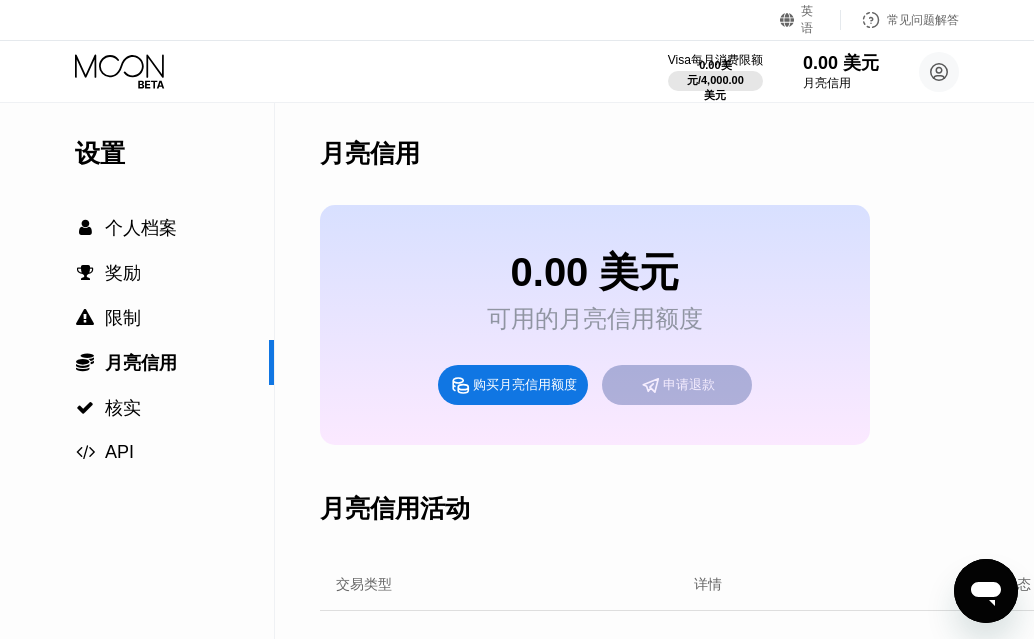 click on "申请退款" at bounding box center (677, 385) 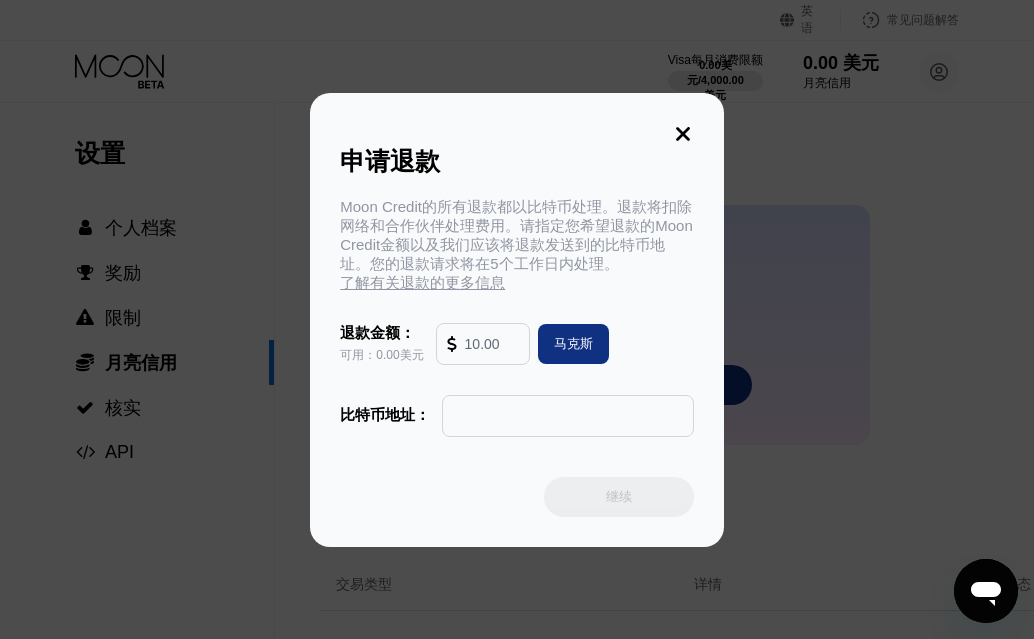 click at bounding box center [492, 344] 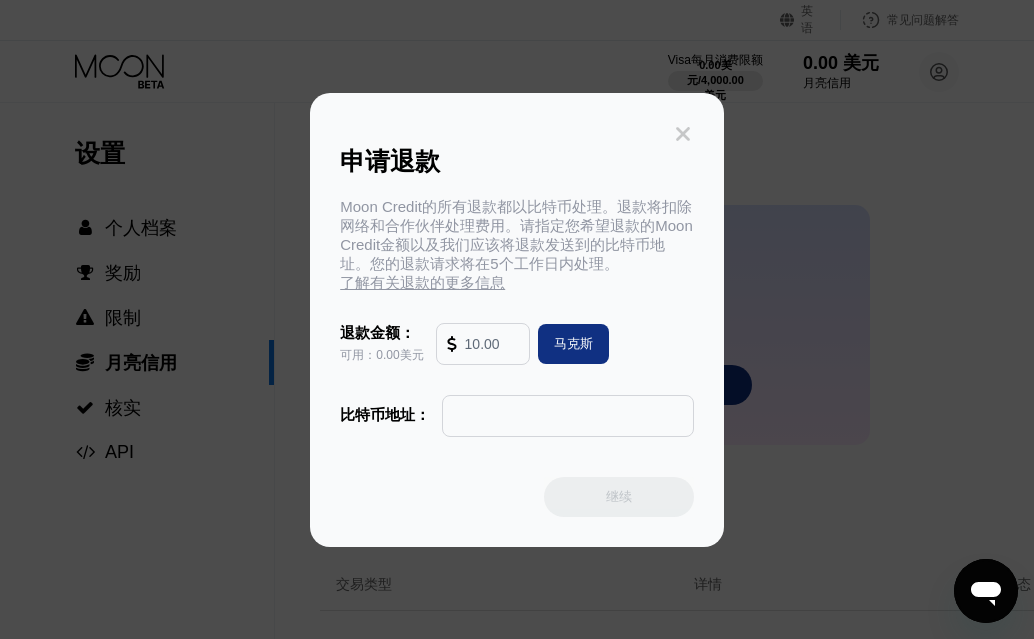 click 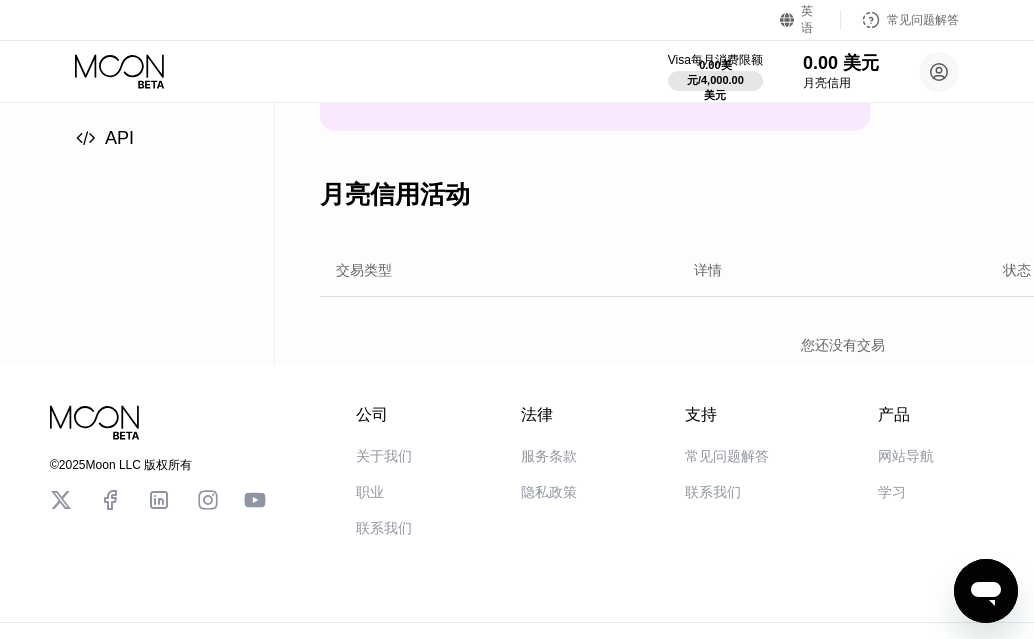 scroll, scrollTop: 7, scrollLeft: 0, axis: vertical 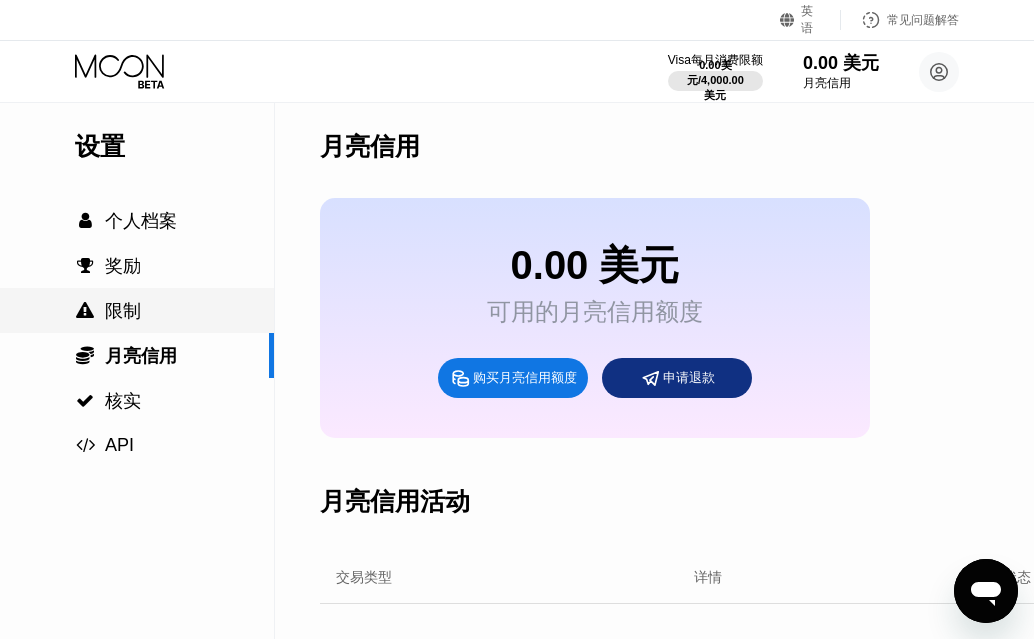 click on "限制" at bounding box center [123, 311] 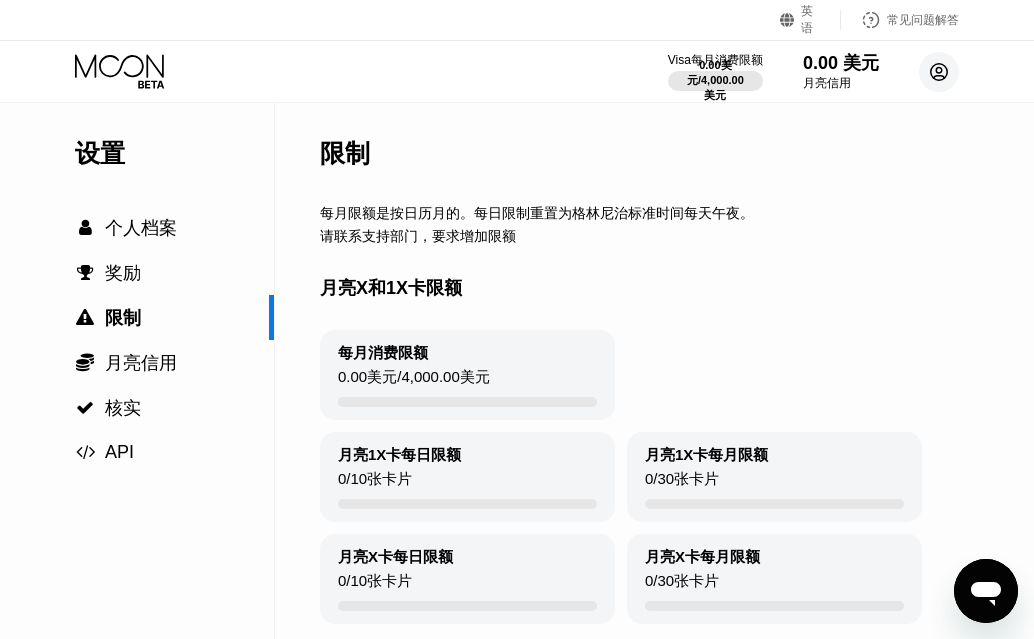click 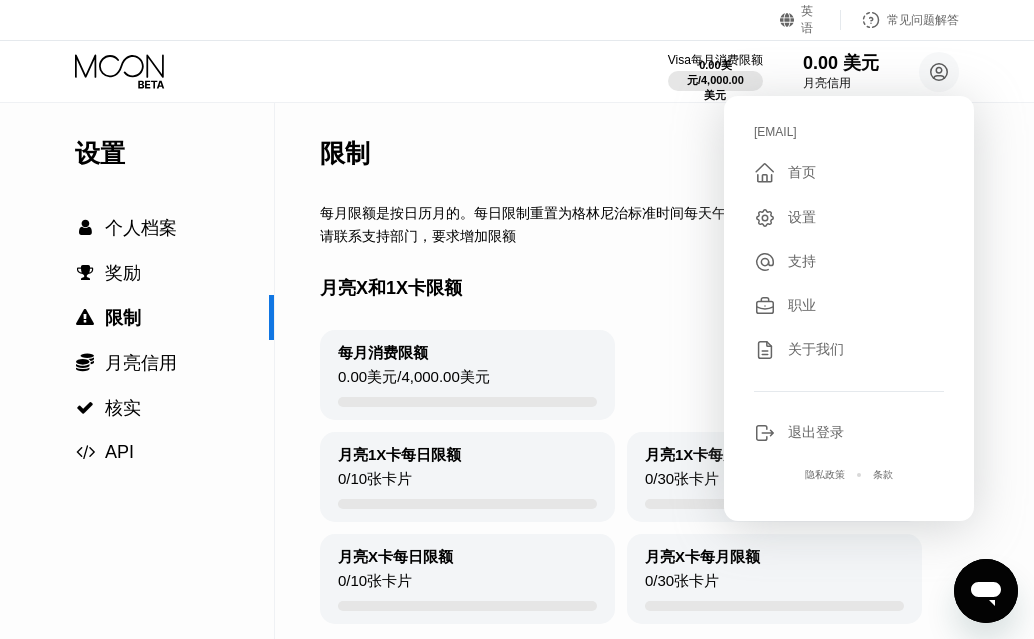 click on "退出登录" at bounding box center [816, 433] 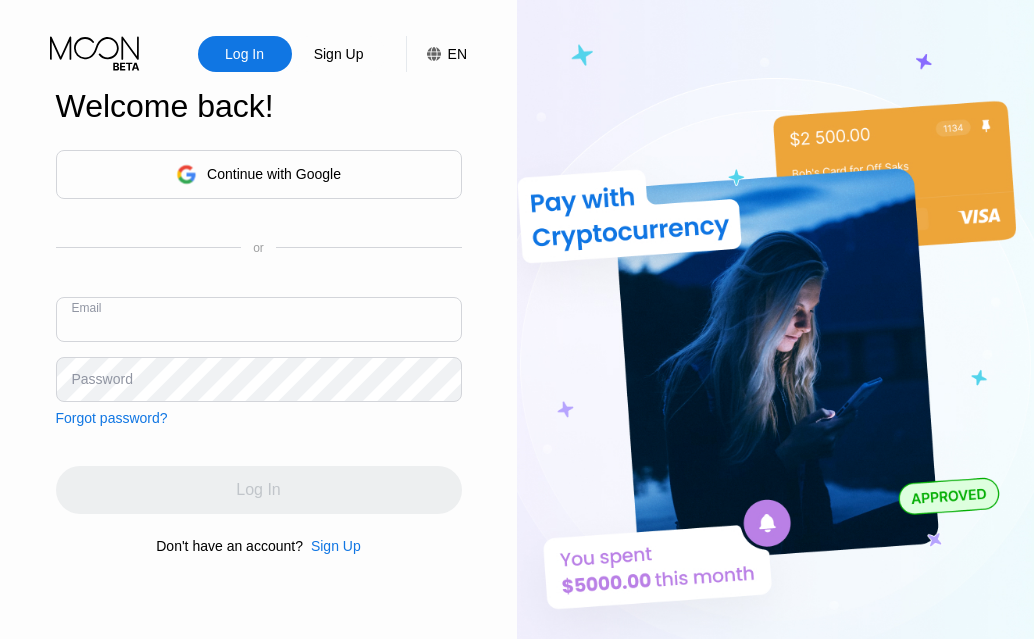 scroll, scrollTop: 0, scrollLeft: 0, axis: both 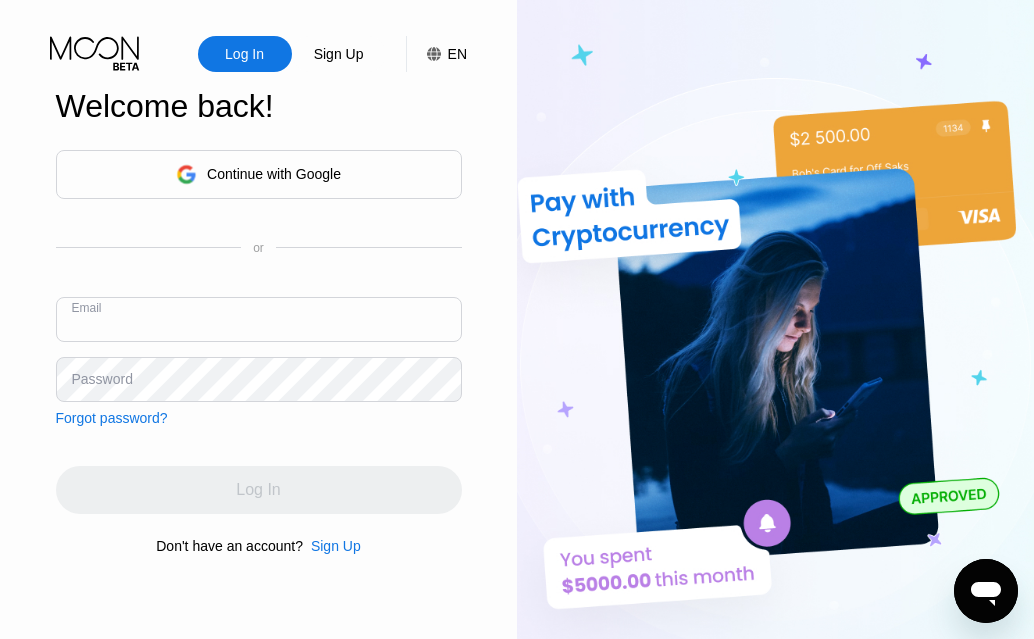 click on "Continue with Google" at bounding box center [274, 174] 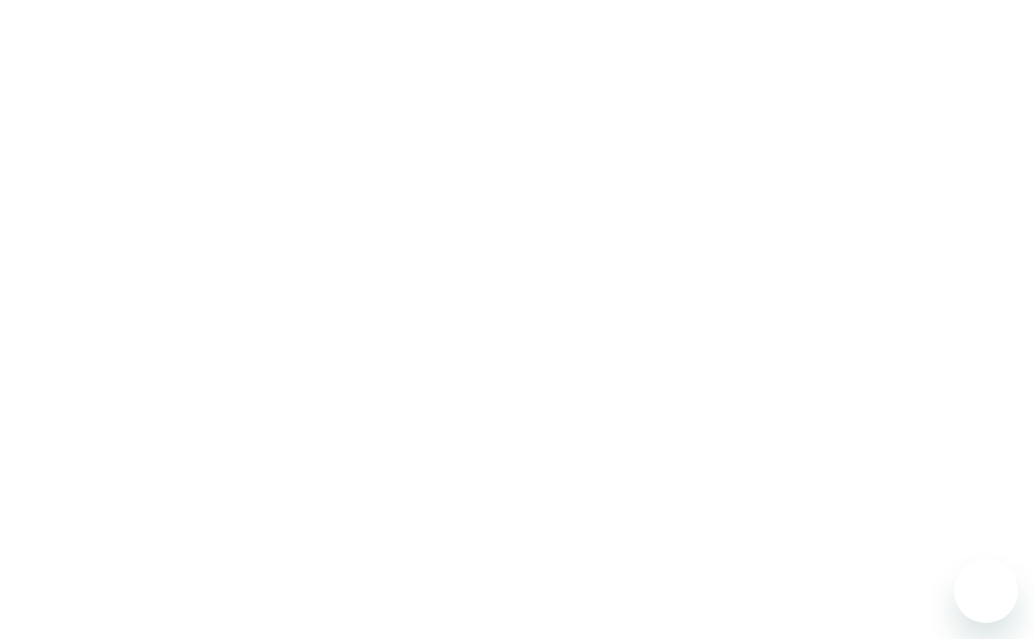 scroll, scrollTop: 0, scrollLeft: 0, axis: both 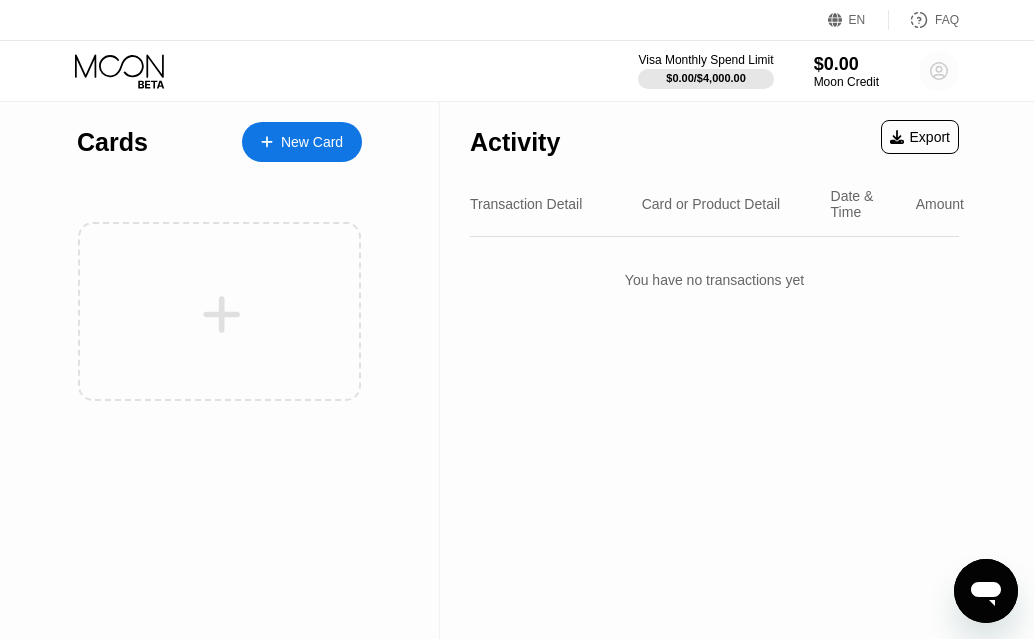 click 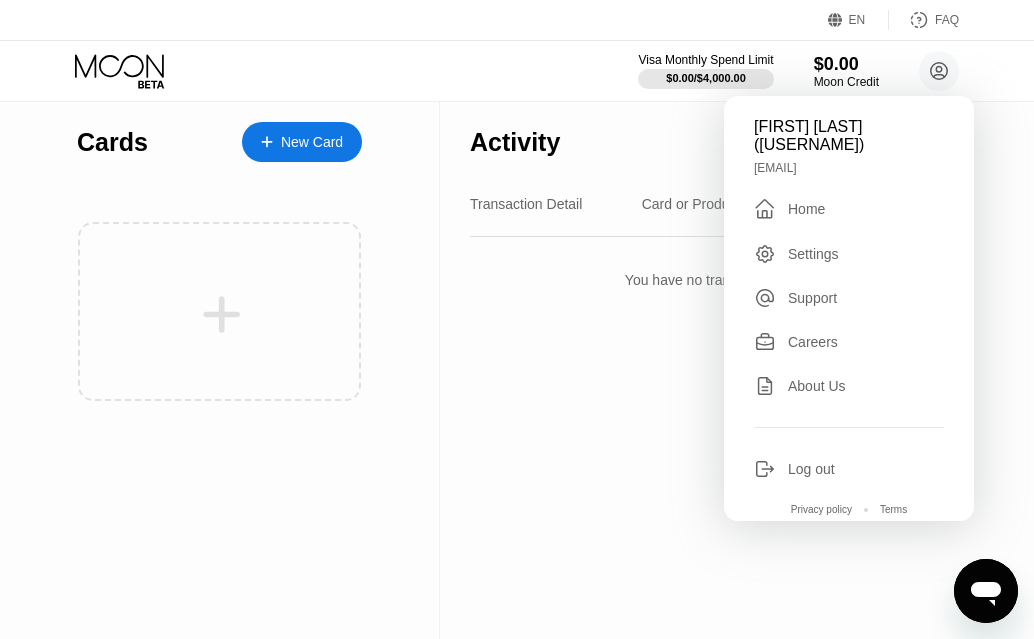 click on "Activity Export Transaction Detail Card or Product Detail Date & Time Amount You have no transactions yet" at bounding box center (714, 370) 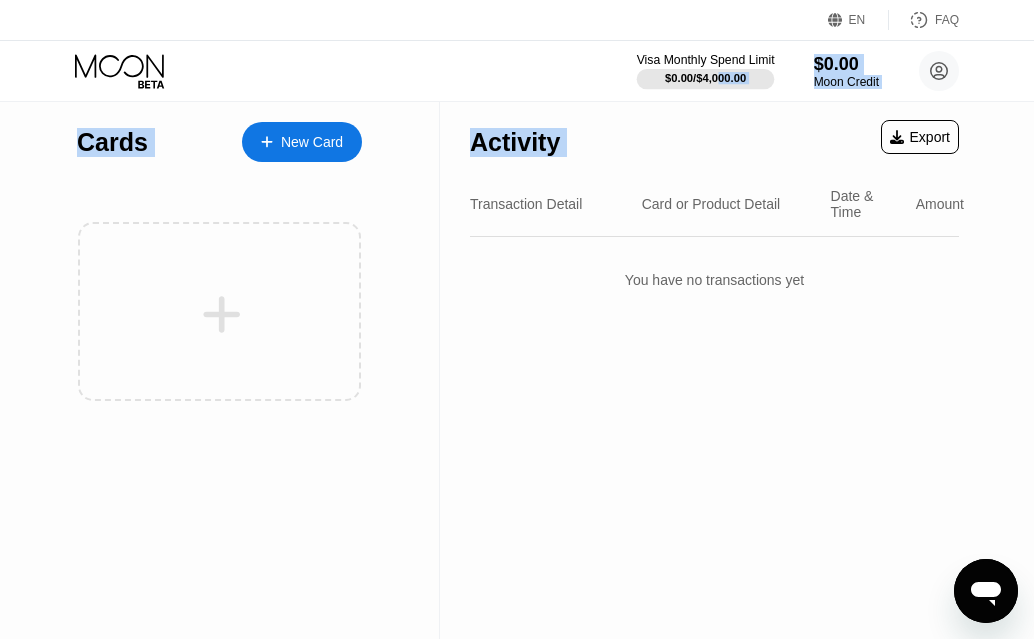 drag, startPoint x: 914, startPoint y: 126, endPoint x: 711, endPoint y: 74, distance: 209.55429 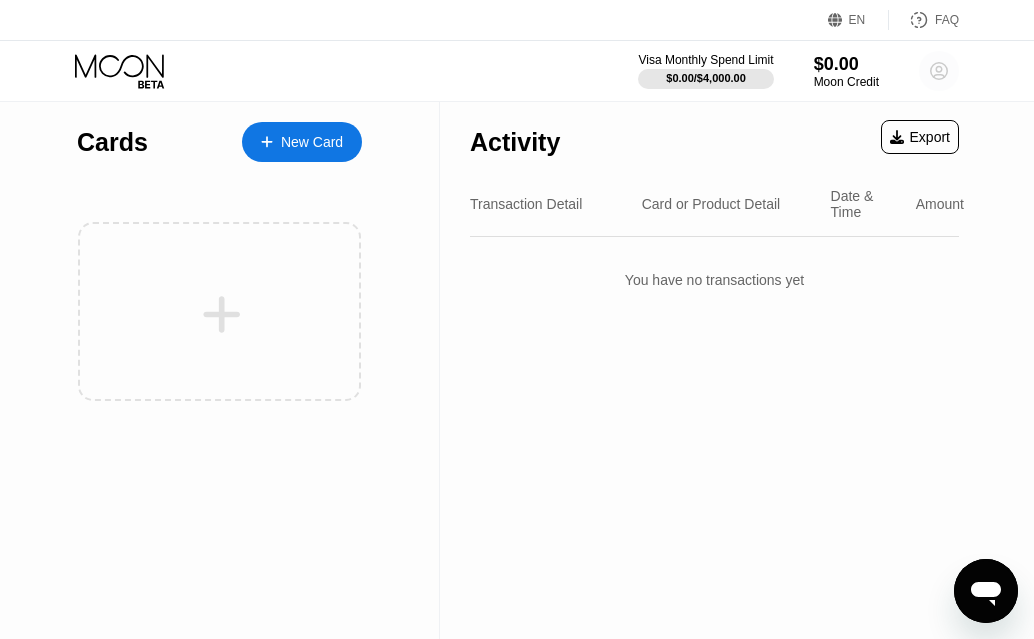 click 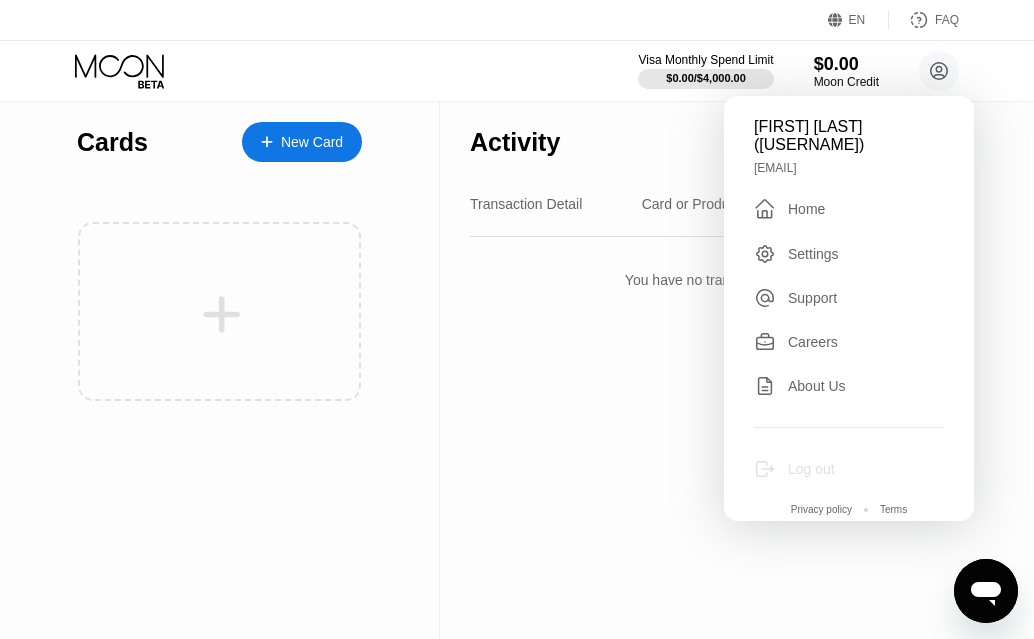 click 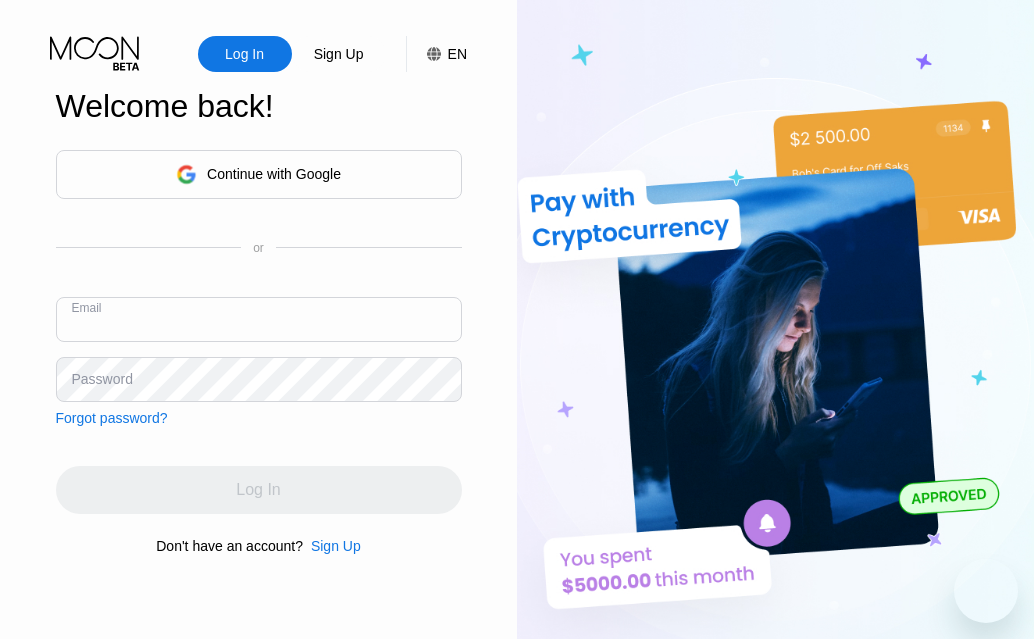 scroll, scrollTop: 0, scrollLeft: 0, axis: both 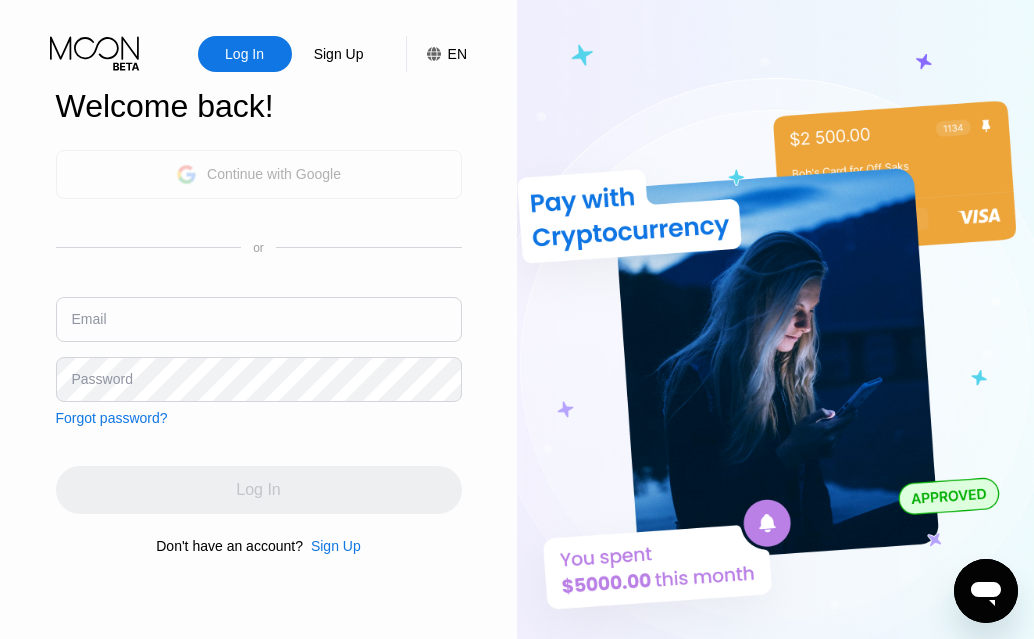 click on "Continue with Google" at bounding box center (274, 174) 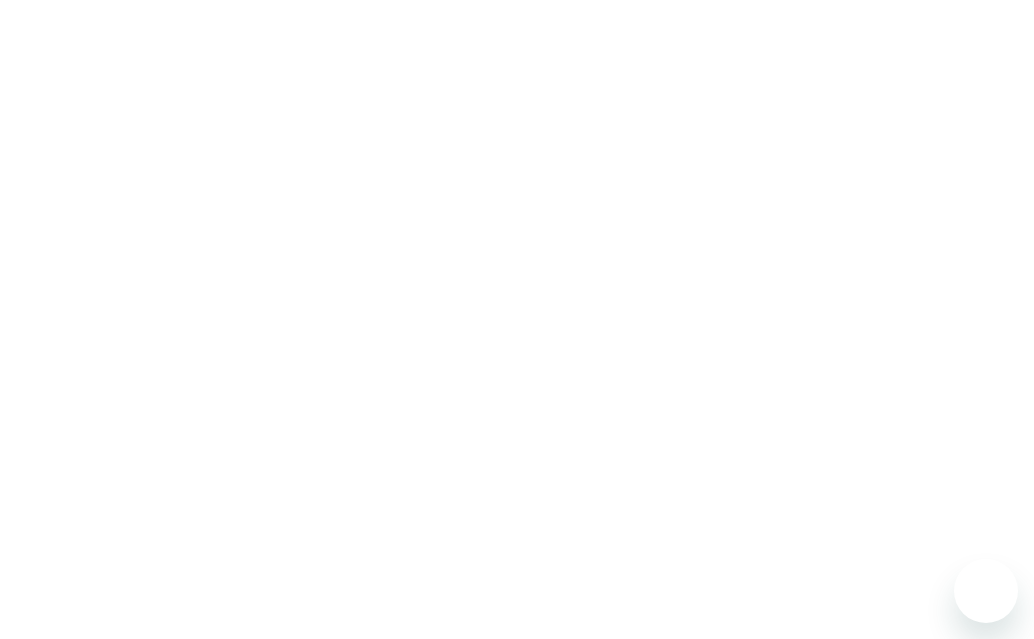 scroll, scrollTop: 0, scrollLeft: 0, axis: both 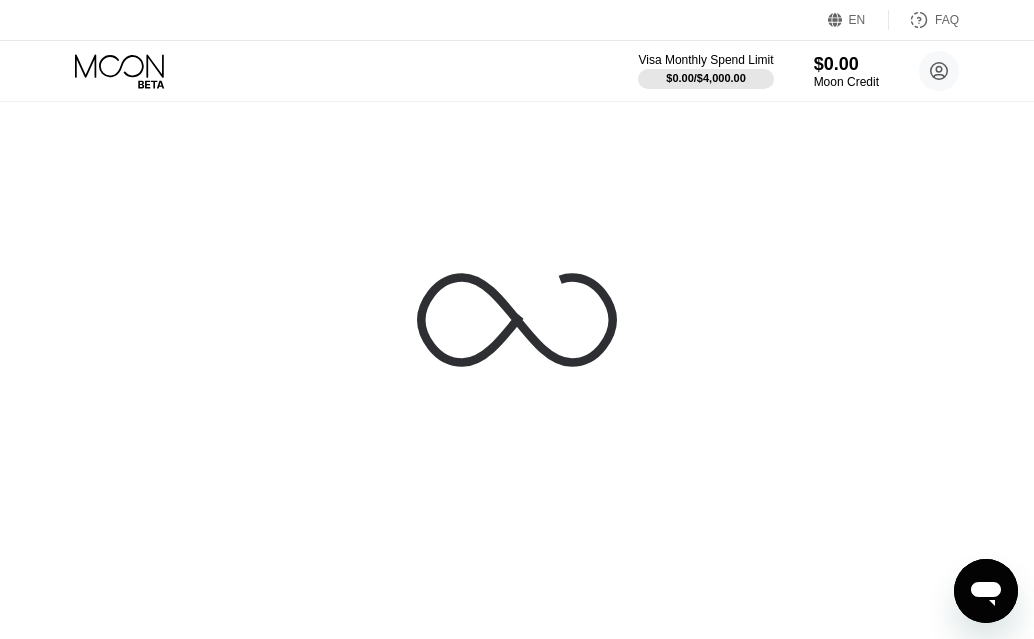 drag, startPoint x: 595, startPoint y: 310, endPoint x: 518, endPoint y: 318, distance: 77.41447 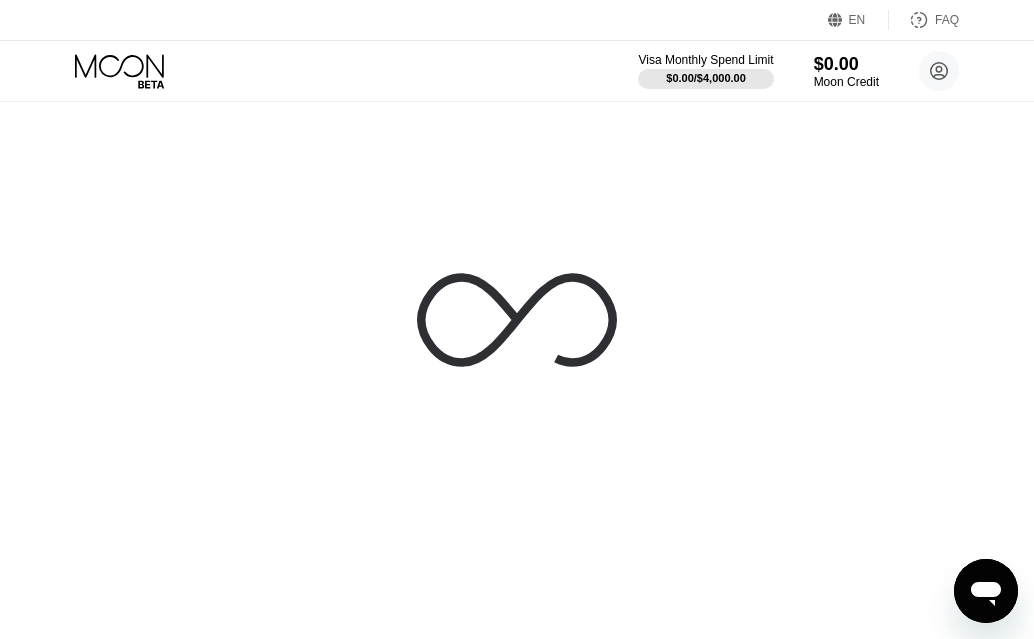 click 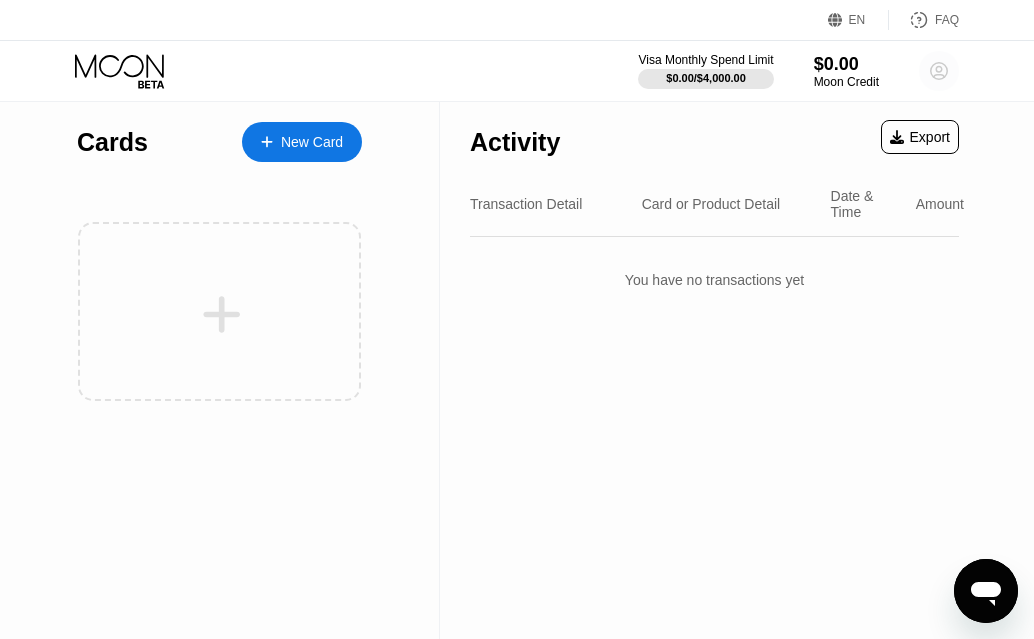 click 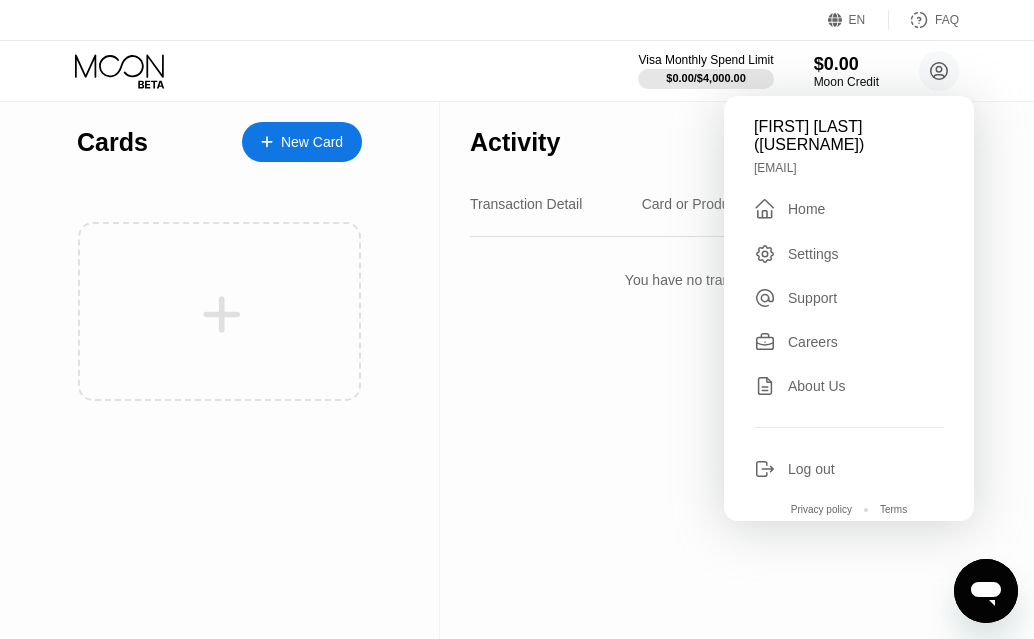 click on "Visa Monthly Spend Limit $0.00 / $4,000.00 $0.00 Moon Credit [FIRST] [LAST] ([USERNAME]) [EMAIL]  Home Settings Support Careers About Us Log out Privacy policy Terms" at bounding box center (517, 71) 